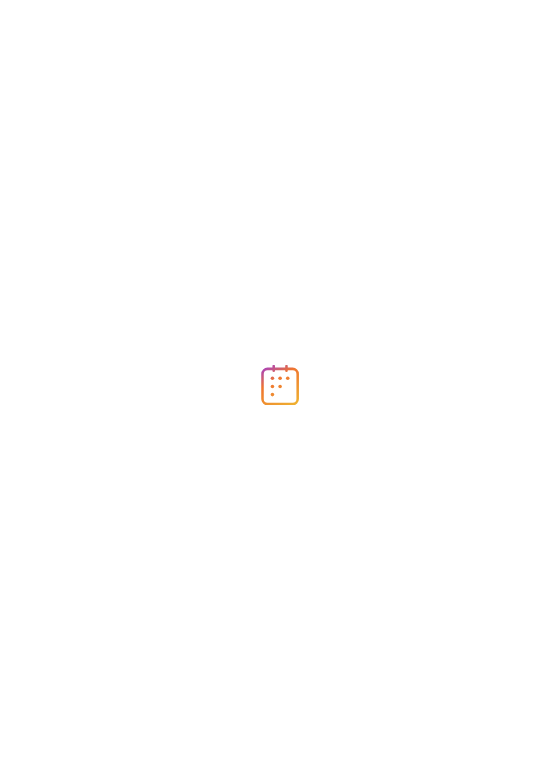 scroll, scrollTop: 0, scrollLeft: 0, axis: both 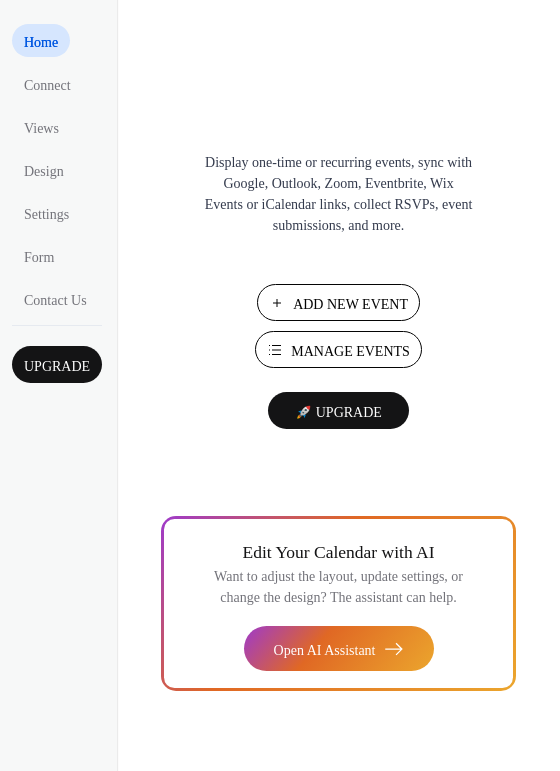 click on "Add New Event" at bounding box center [350, 304] 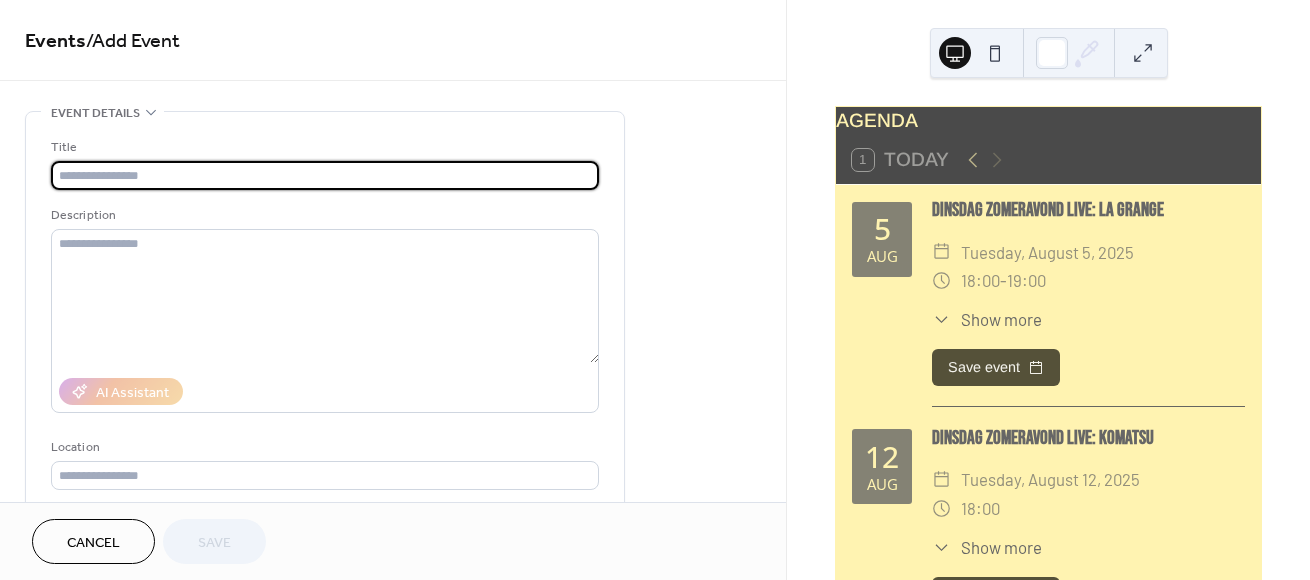scroll, scrollTop: 0, scrollLeft: 0, axis: both 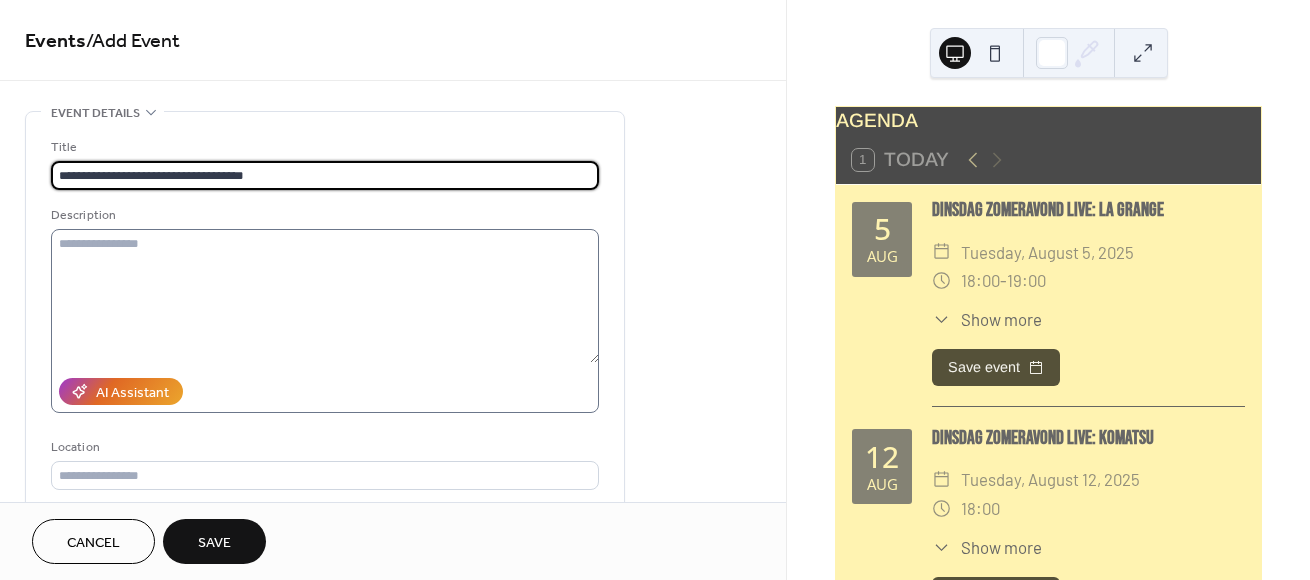 type on "**********" 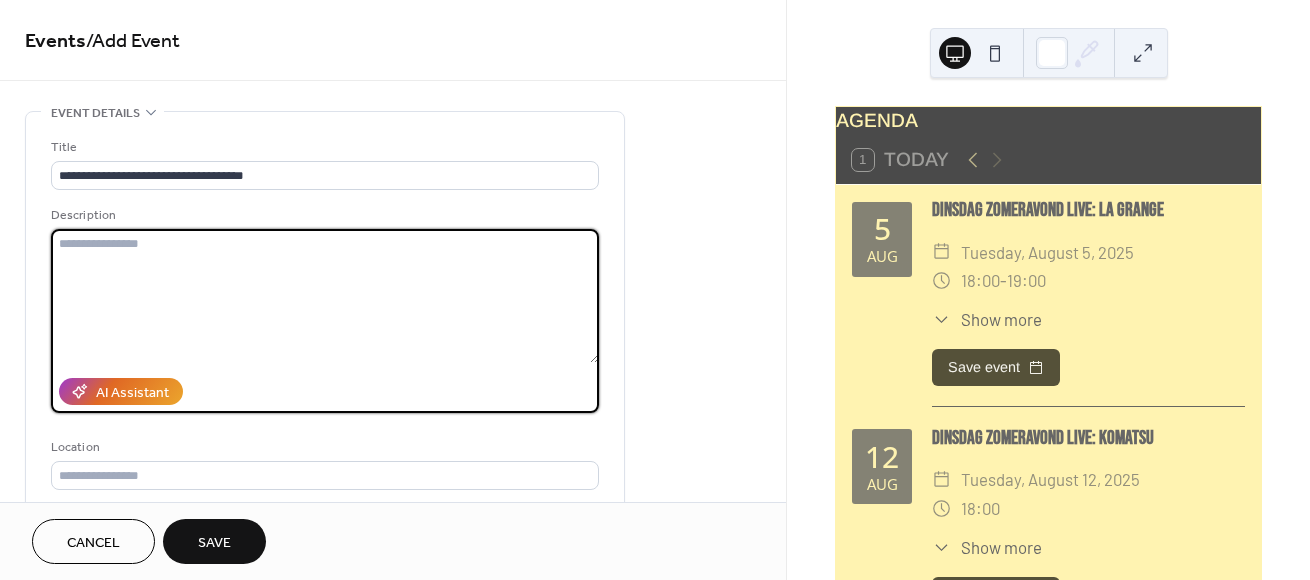 click at bounding box center (325, 296) 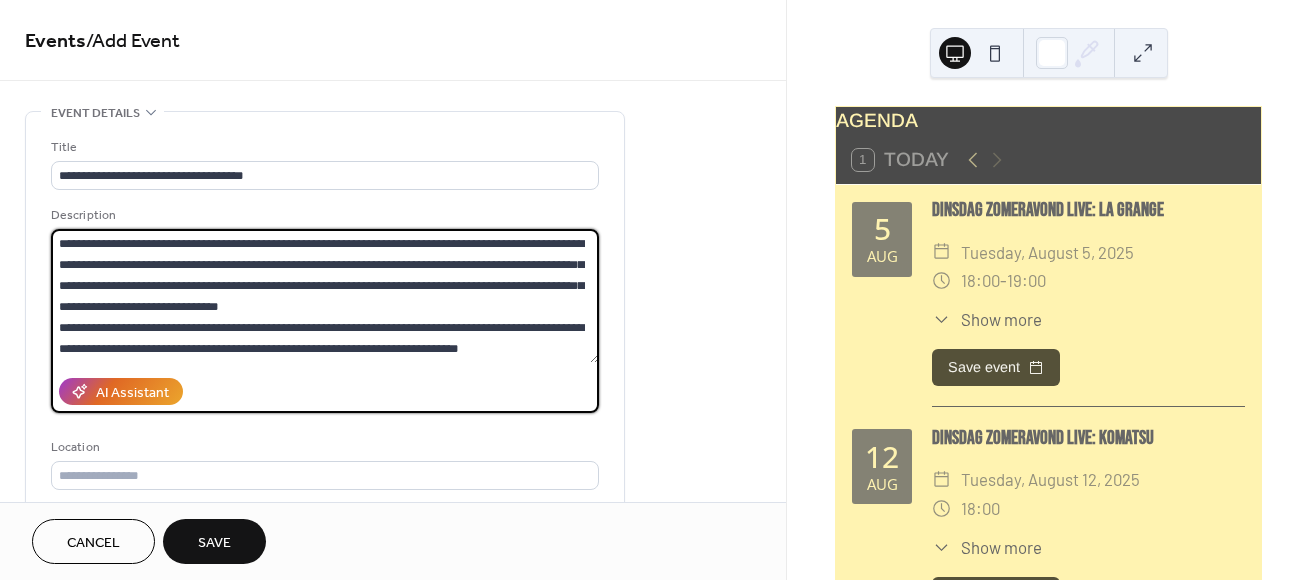 scroll, scrollTop: 81, scrollLeft: 0, axis: vertical 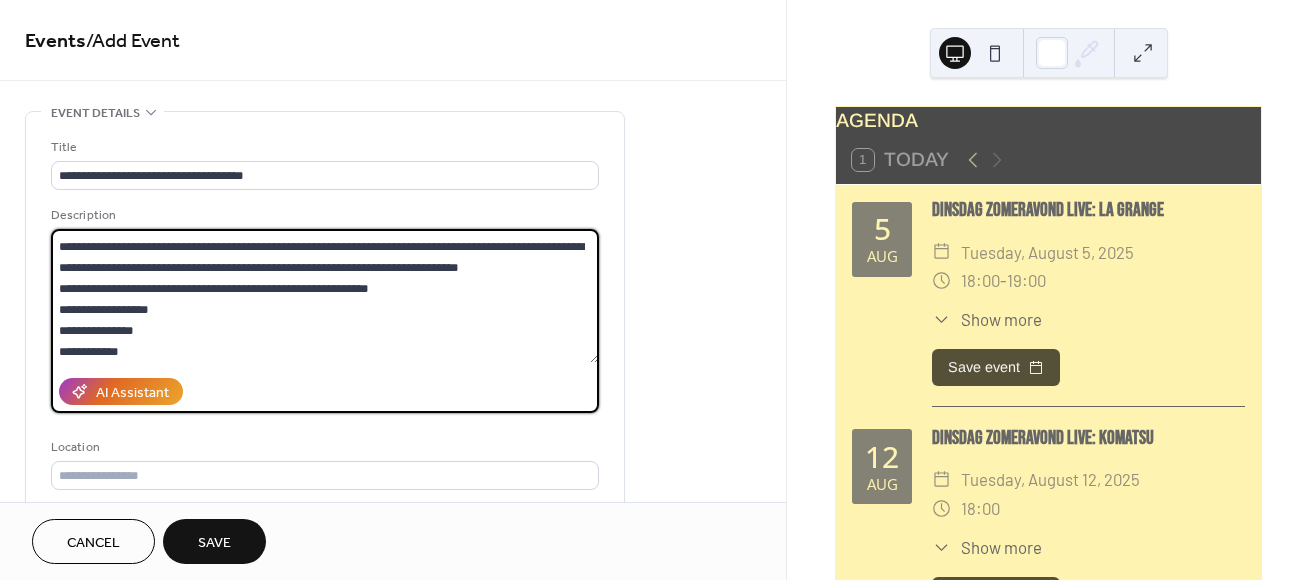 type on "**********" 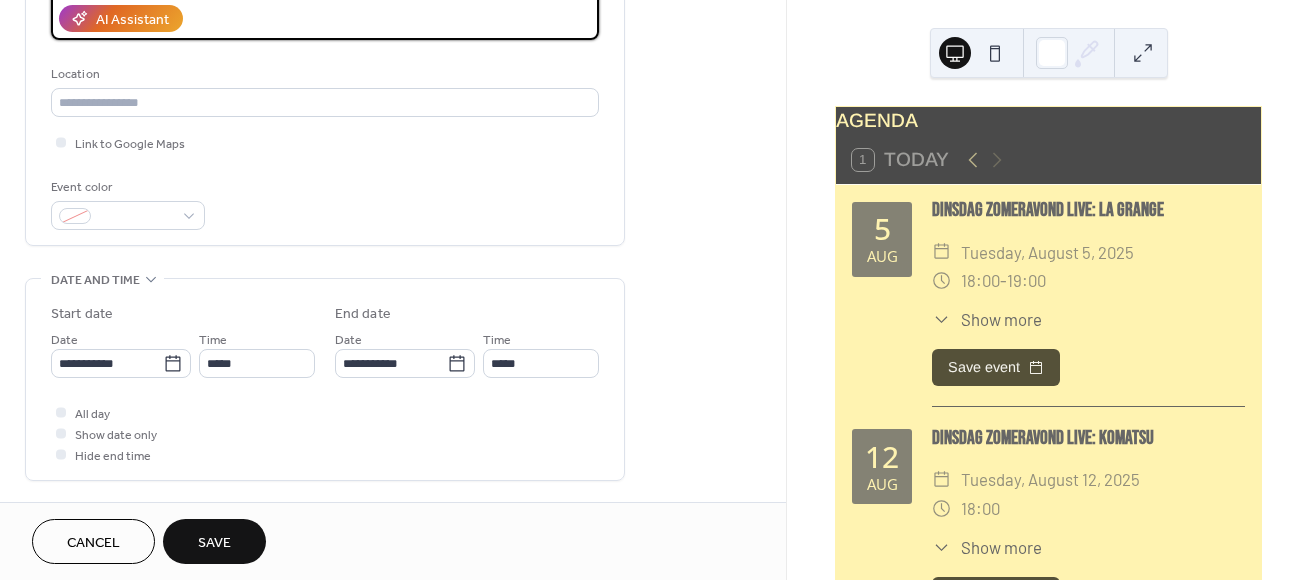 scroll, scrollTop: 398, scrollLeft: 0, axis: vertical 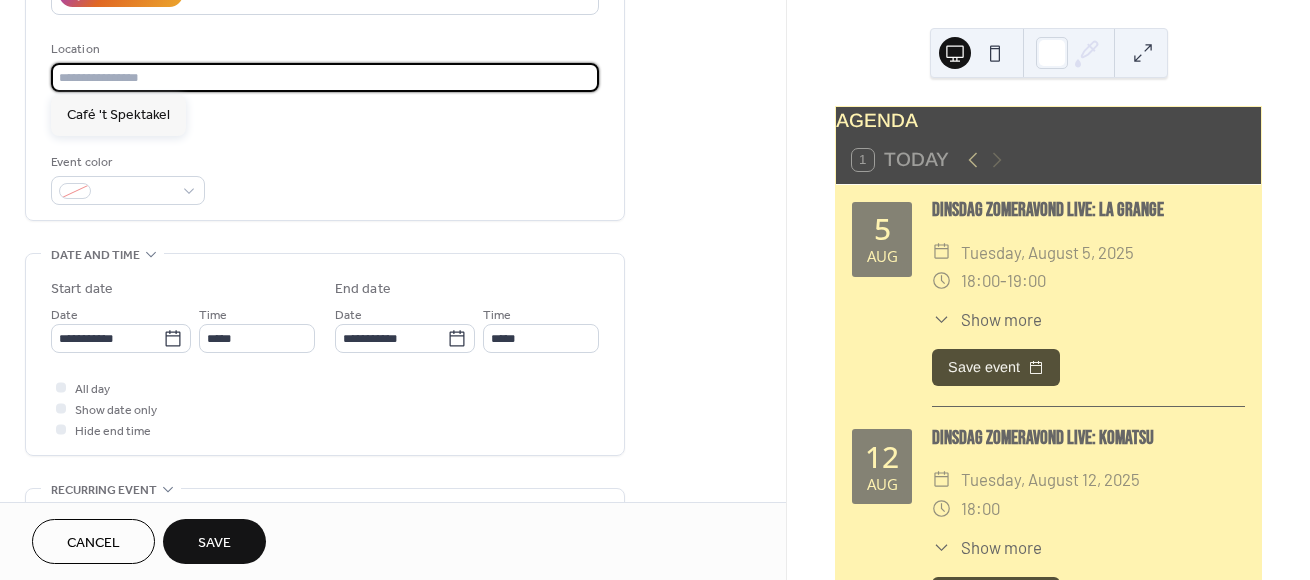 click at bounding box center [325, 77] 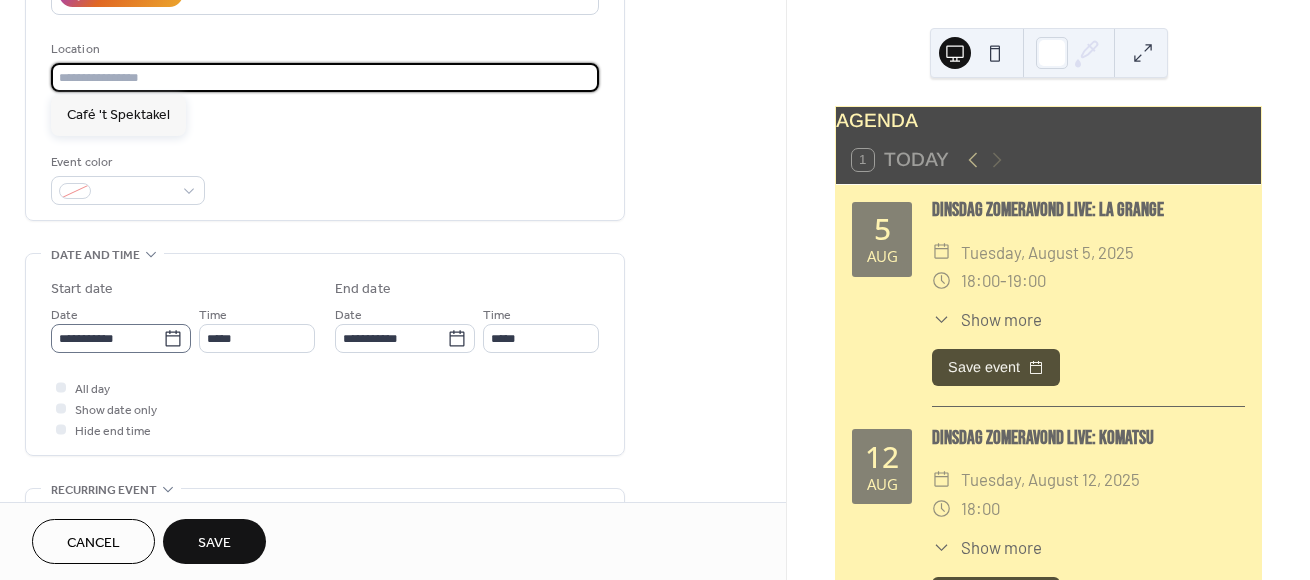 click 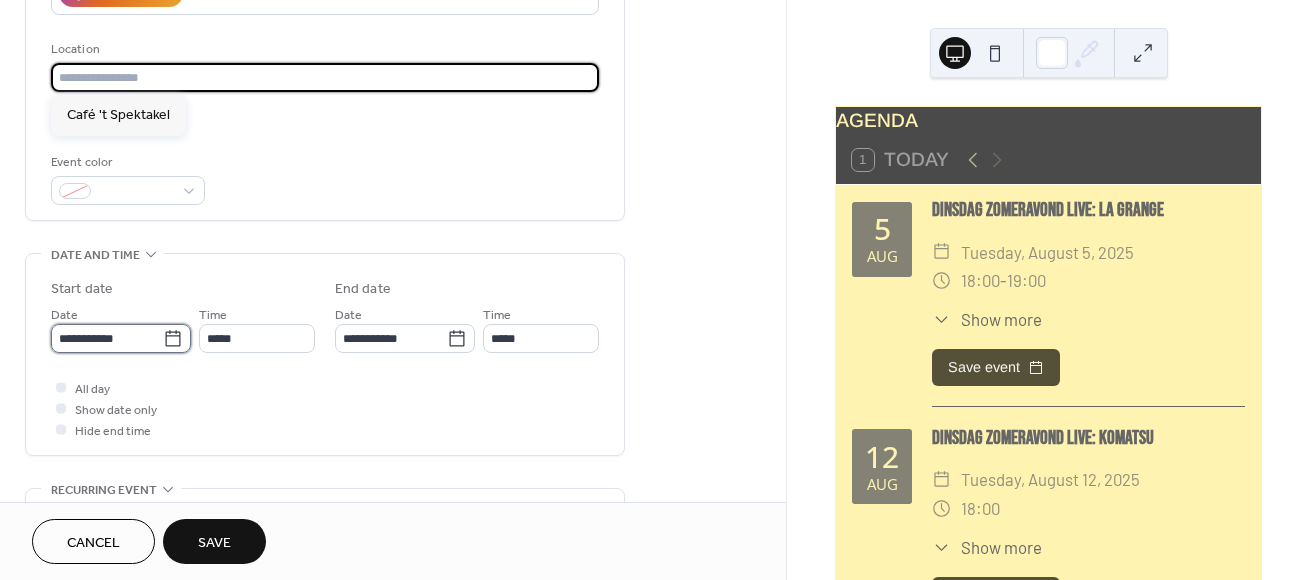 click on "**********" at bounding box center [107, 338] 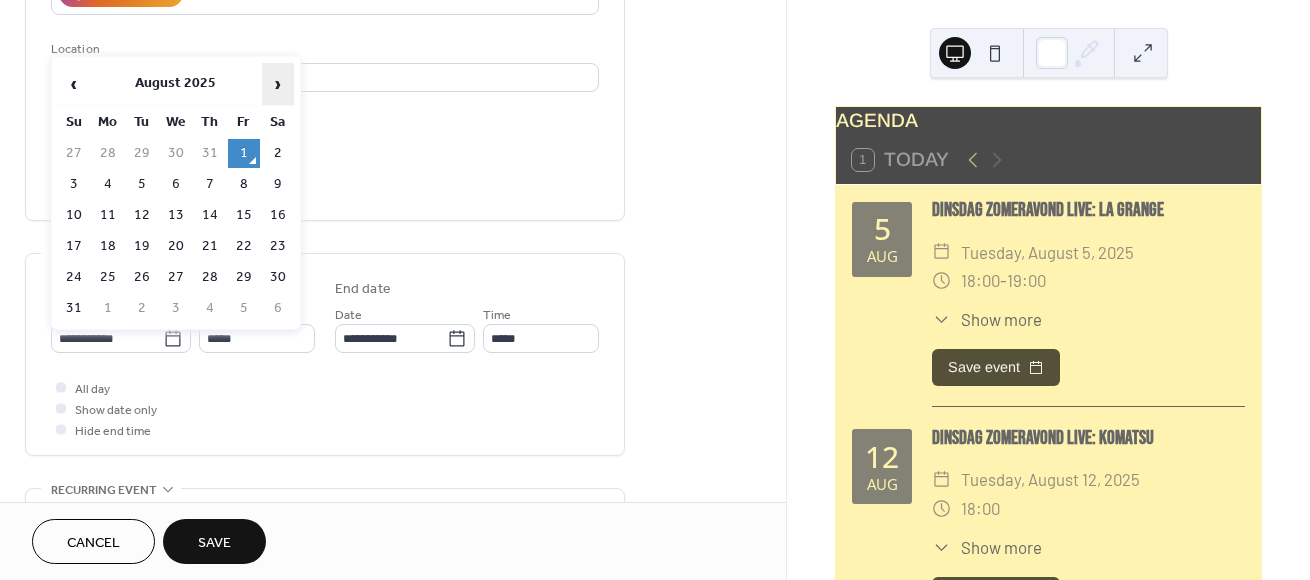 click on "›" at bounding box center (278, 84) 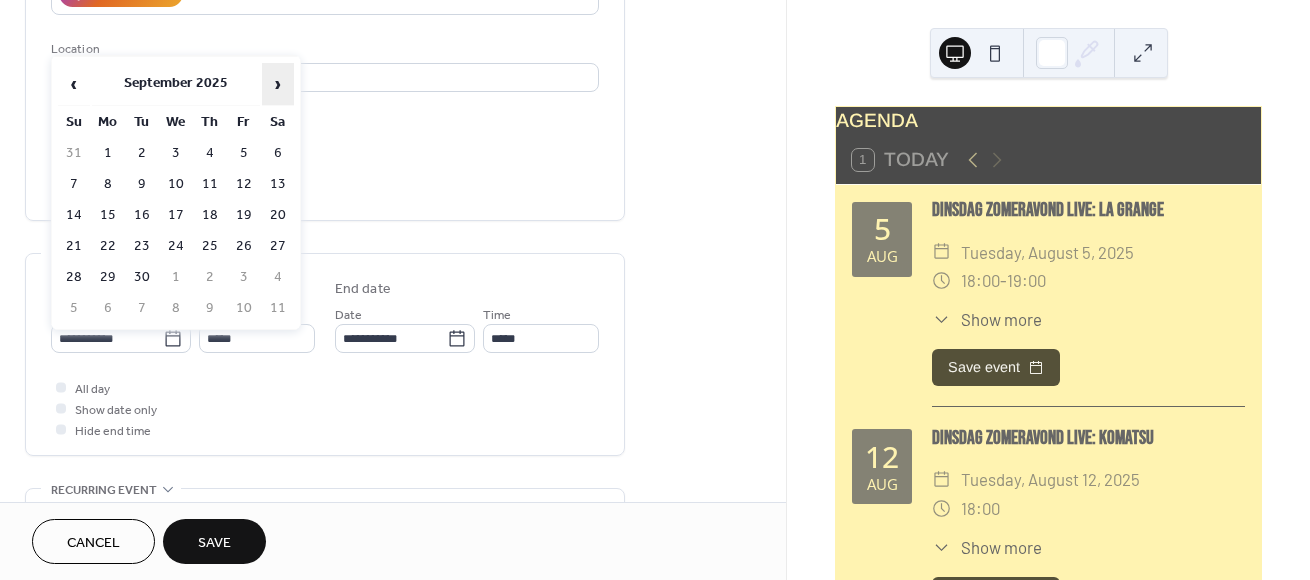 click on "›" at bounding box center [278, 84] 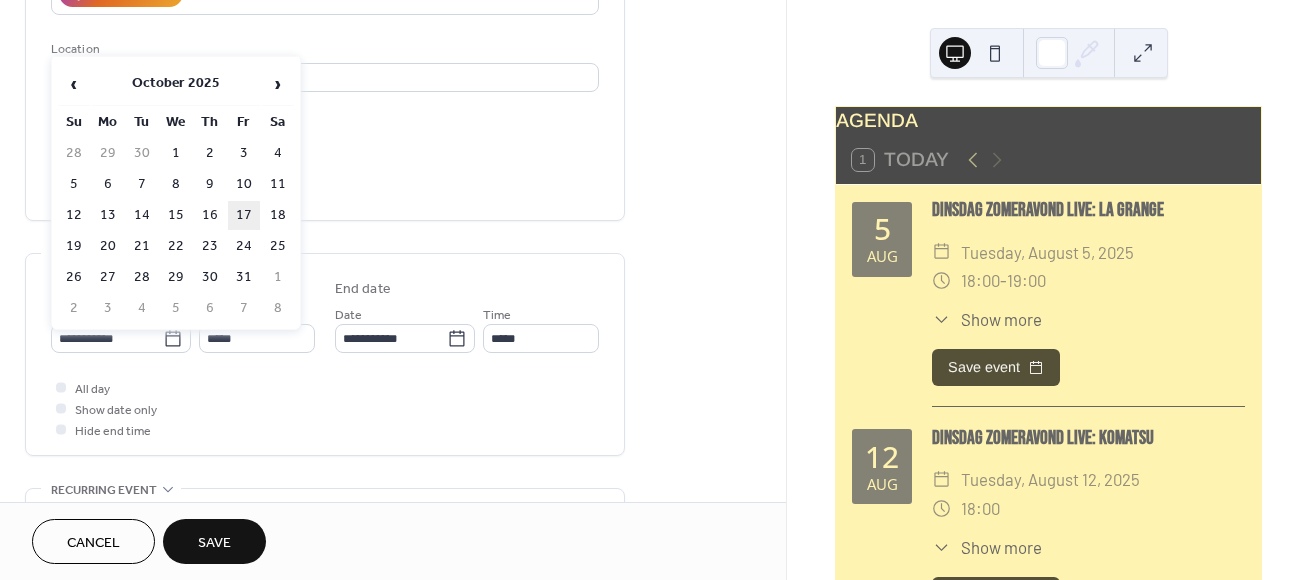 click on "17" at bounding box center [244, 215] 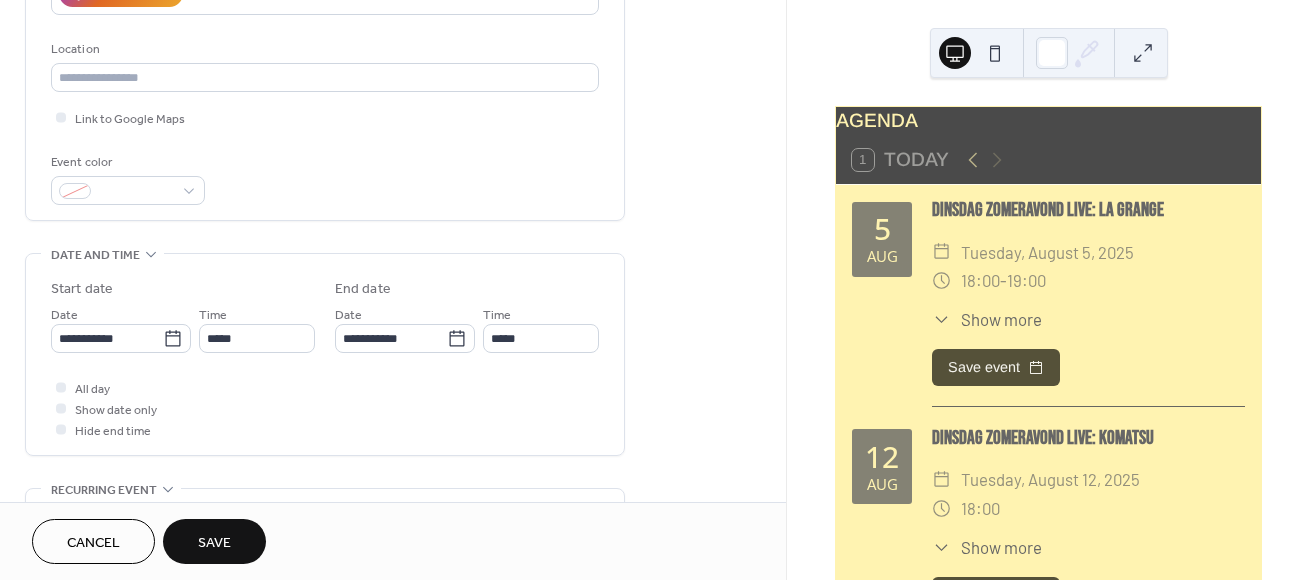 type on "**********" 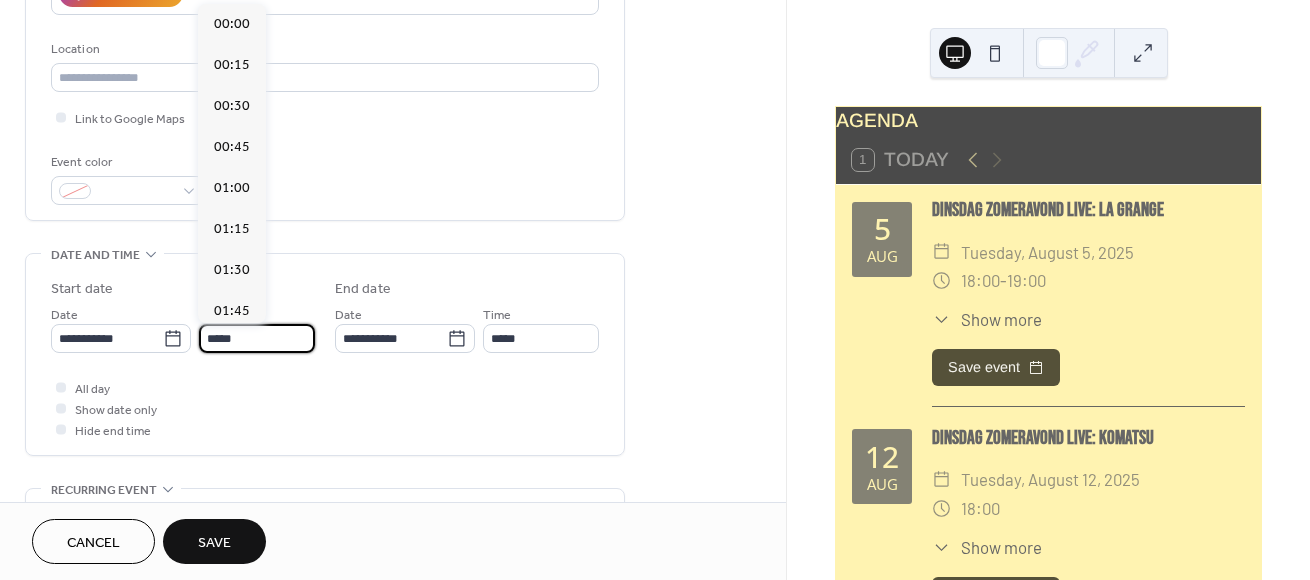 click on "*****" at bounding box center (257, 338) 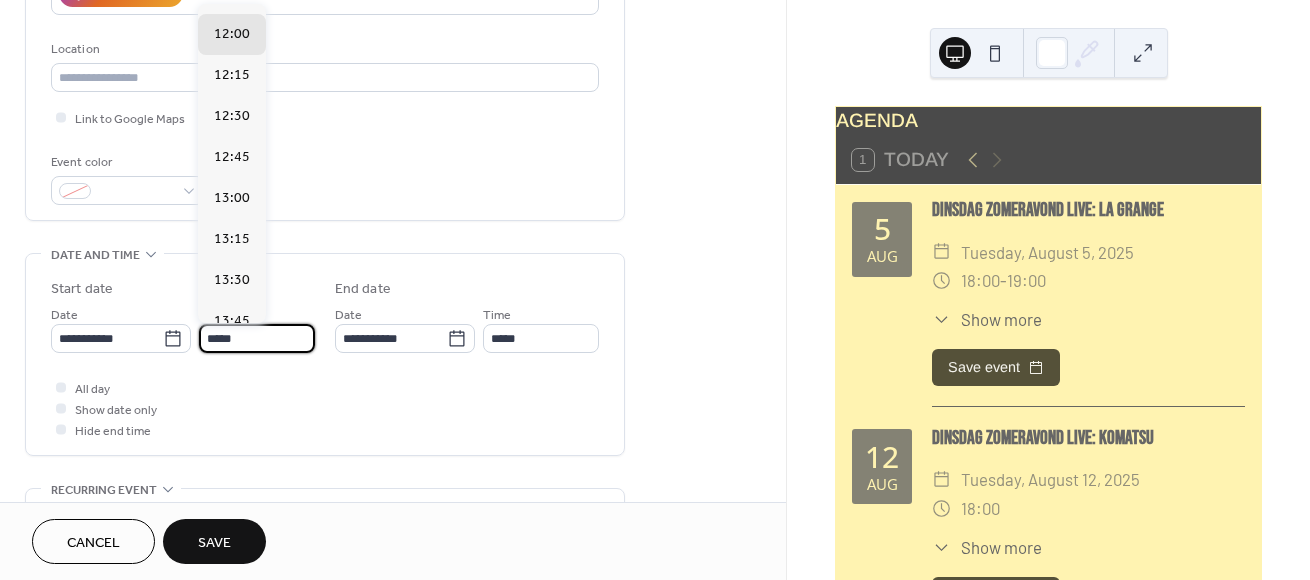 click on "*****" at bounding box center [257, 338] 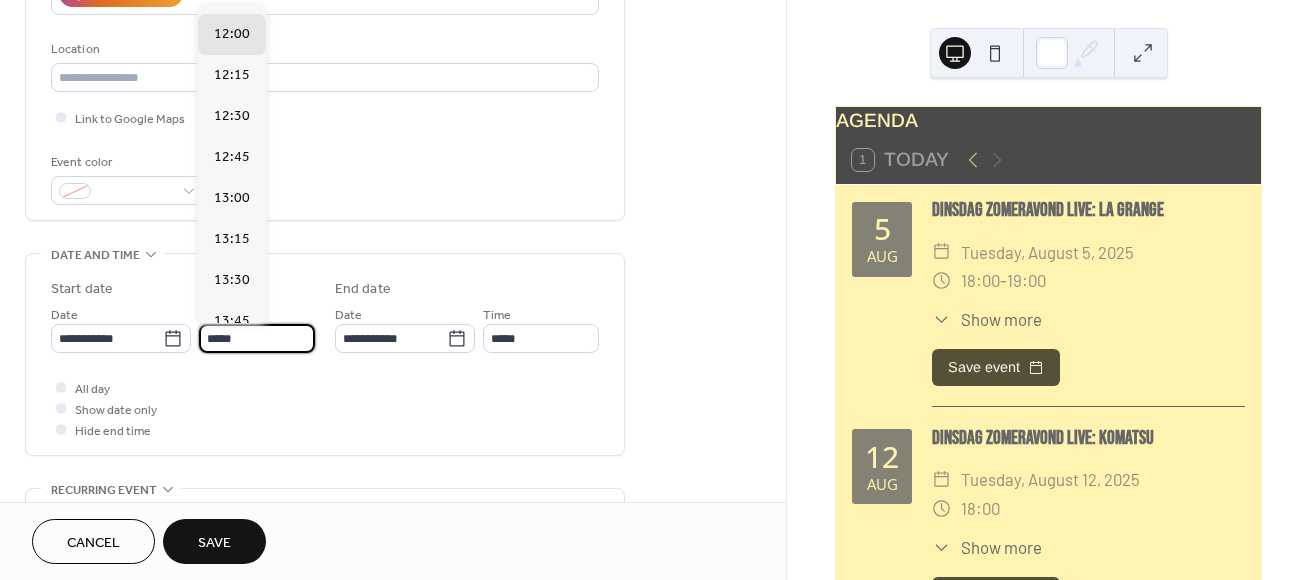 click on "*****" at bounding box center [257, 338] 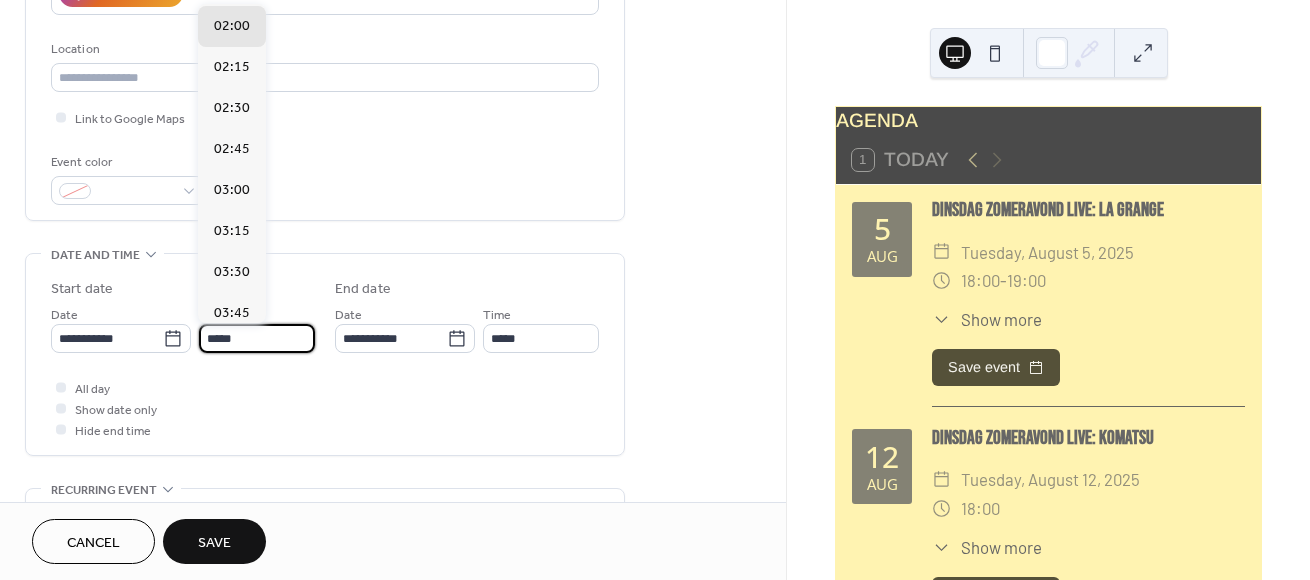 scroll, scrollTop: 3264, scrollLeft: 0, axis: vertical 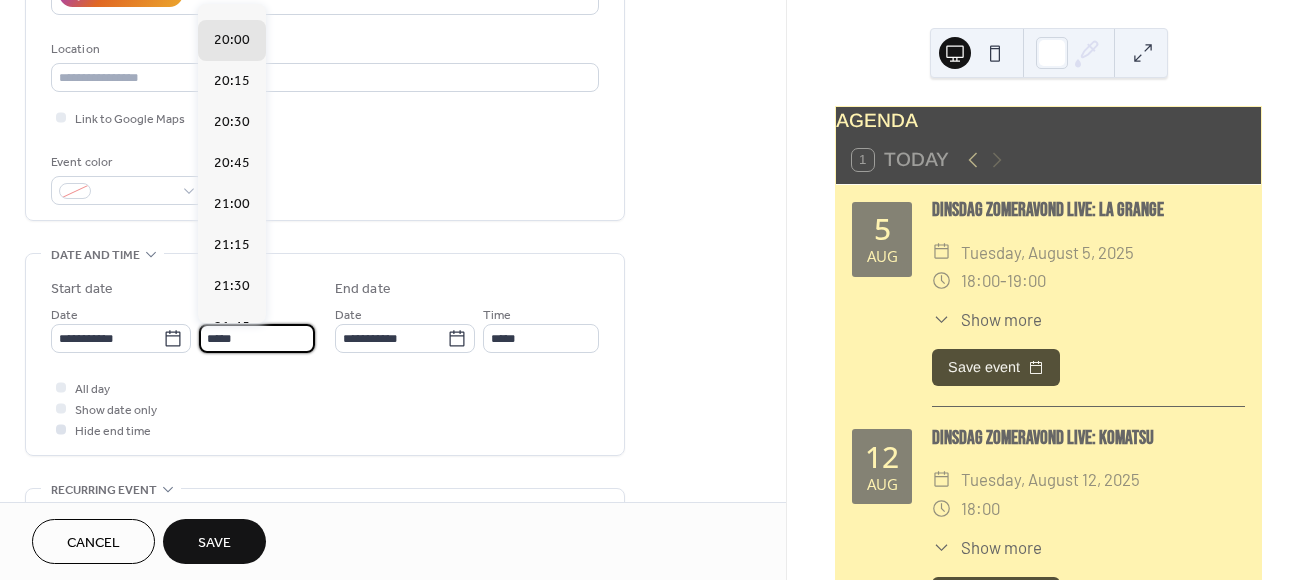 type on "*****" 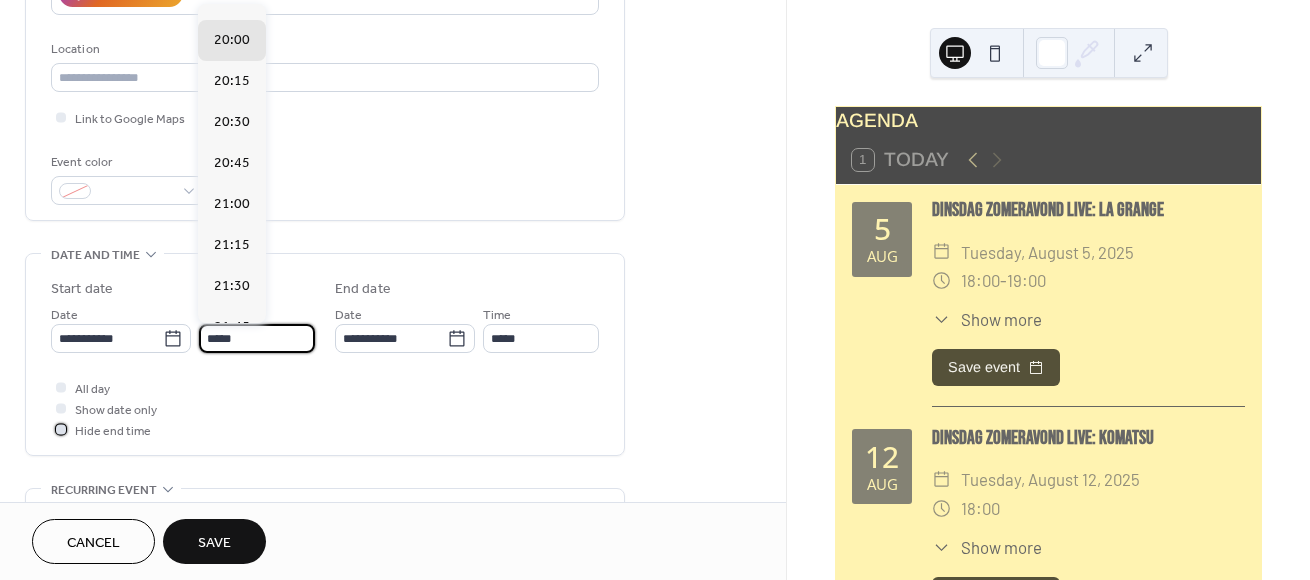 click at bounding box center [61, 429] 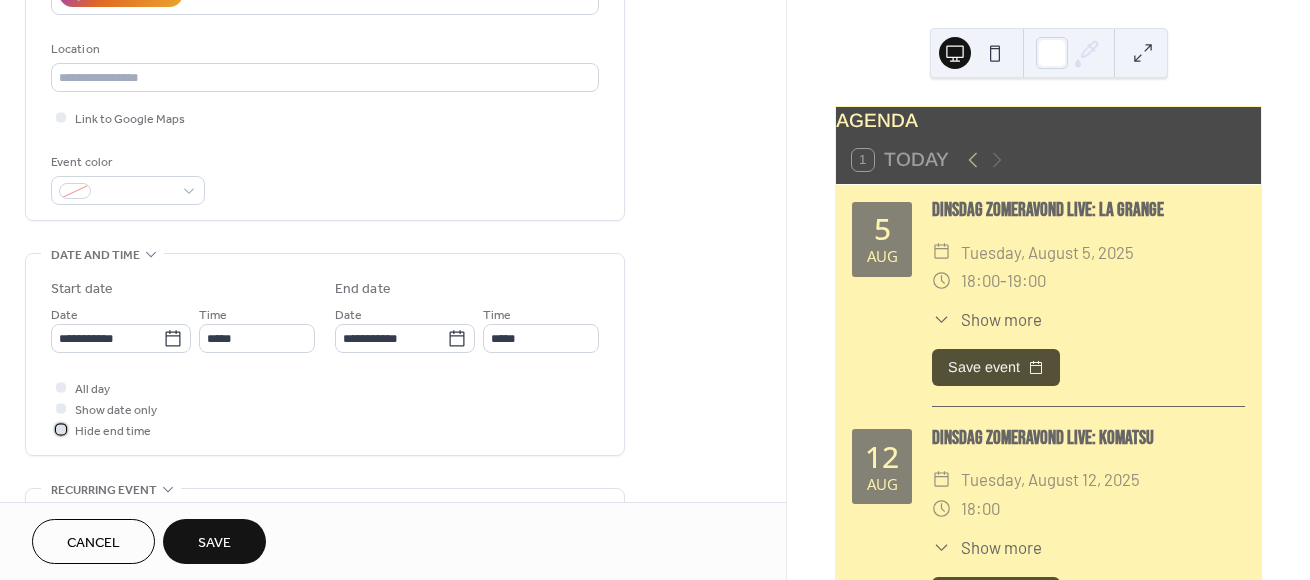 type on "*****" 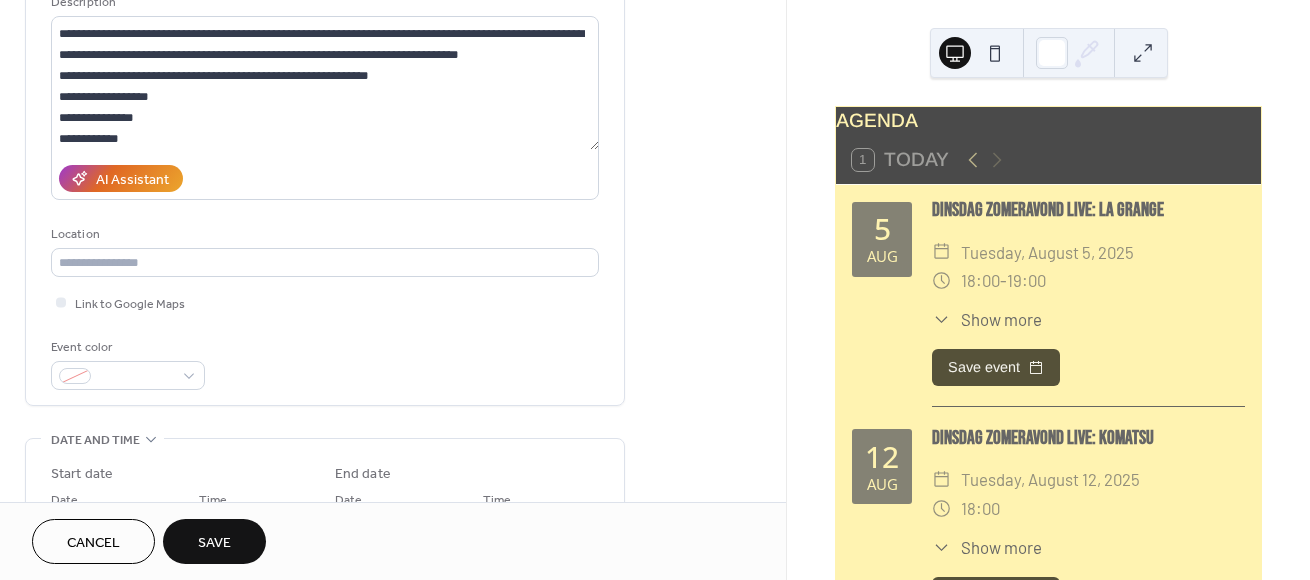 scroll, scrollTop: 160, scrollLeft: 0, axis: vertical 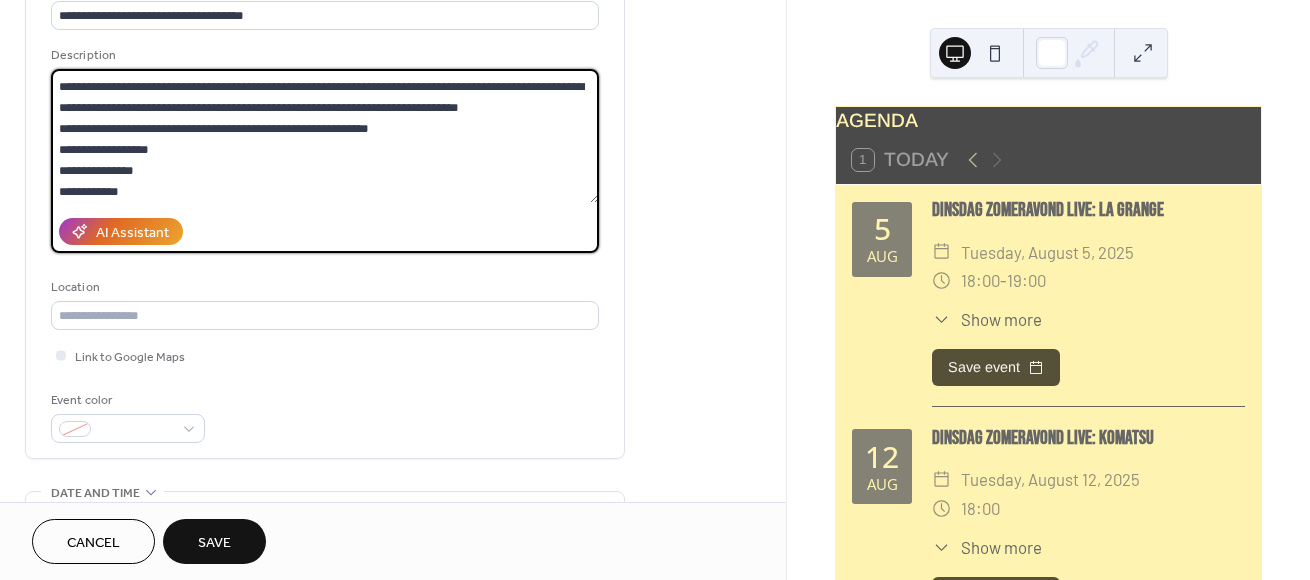 click on "**********" at bounding box center (325, 136) 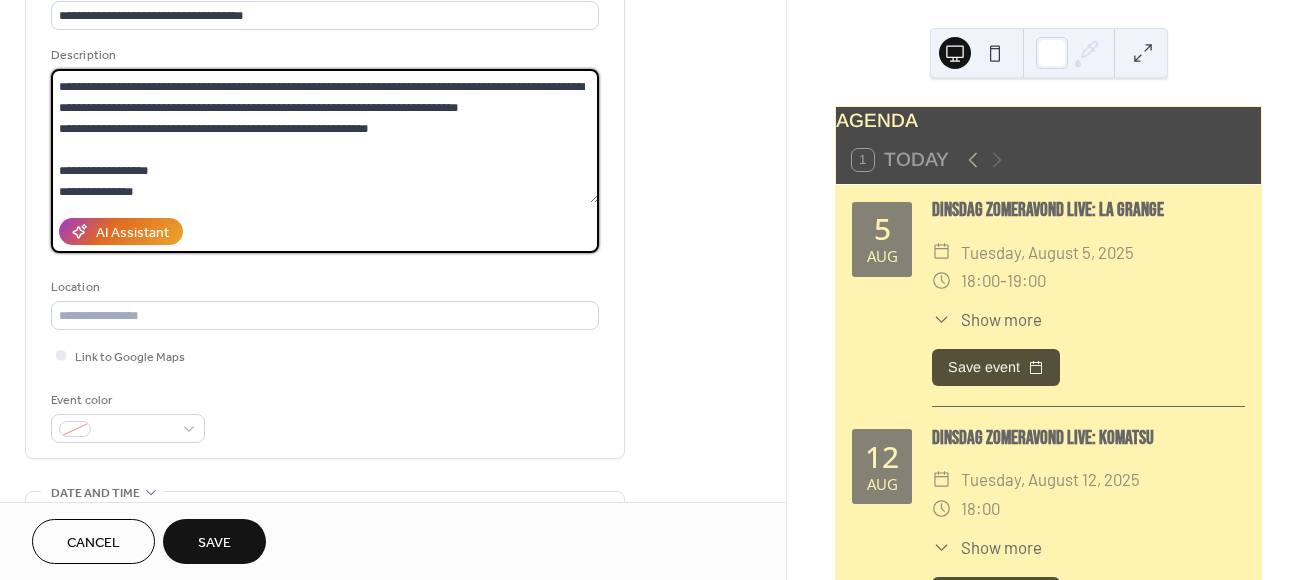 scroll, scrollTop: 0, scrollLeft: 0, axis: both 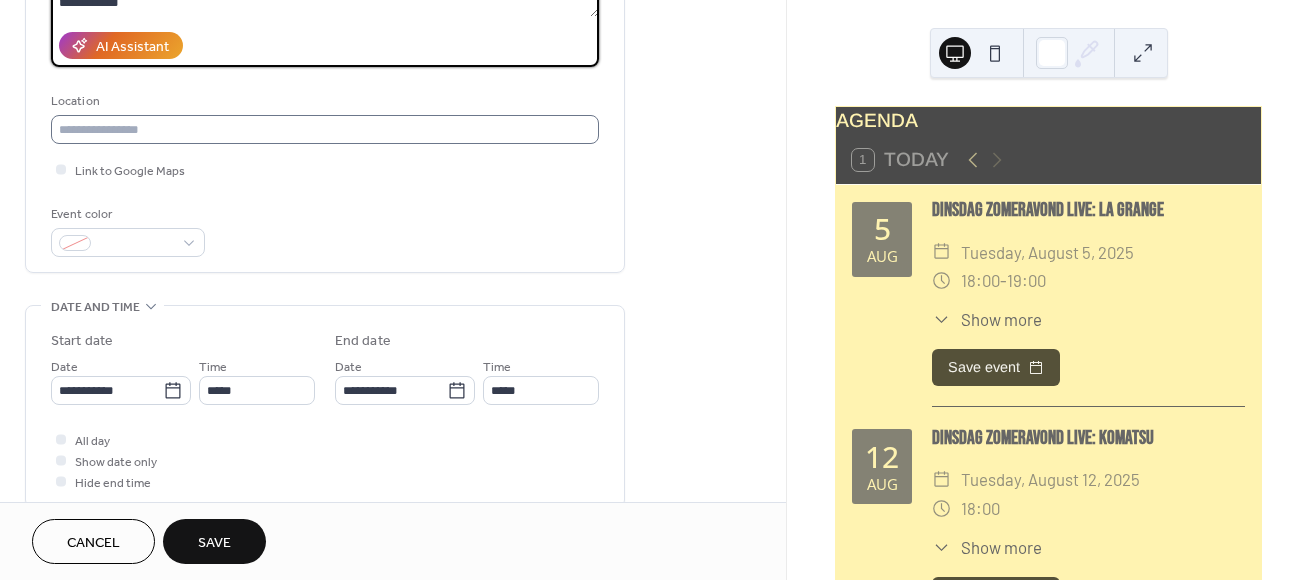 type on "**********" 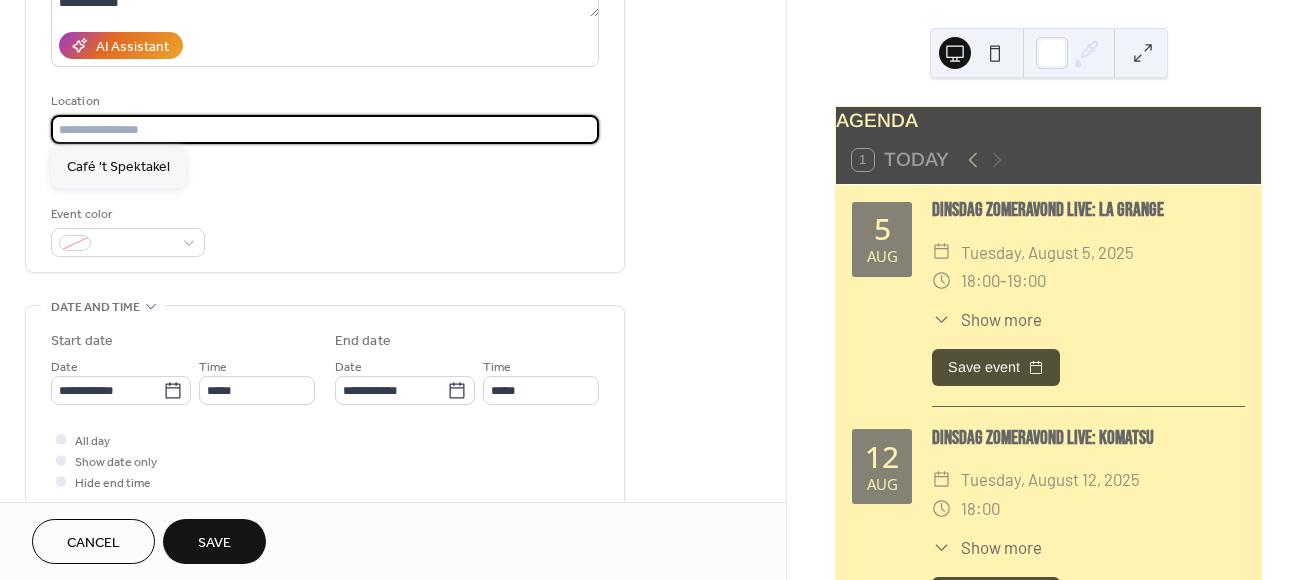 click at bounding box center [325, 129] 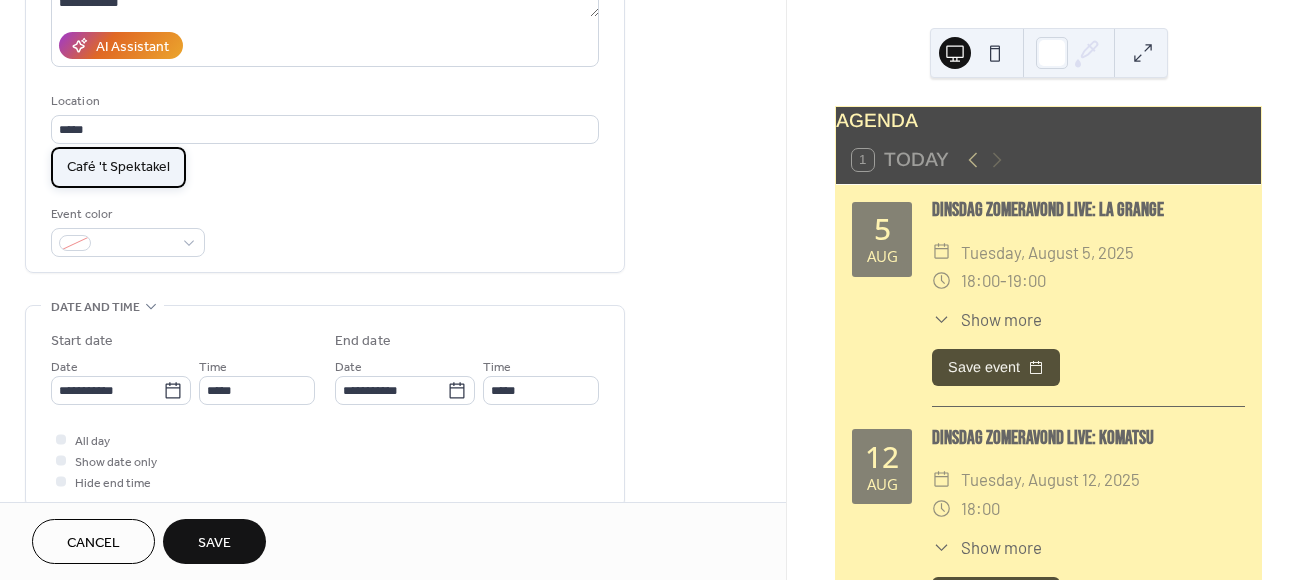 click on "Café 't Spektakel" at bounding box center [118, 166] 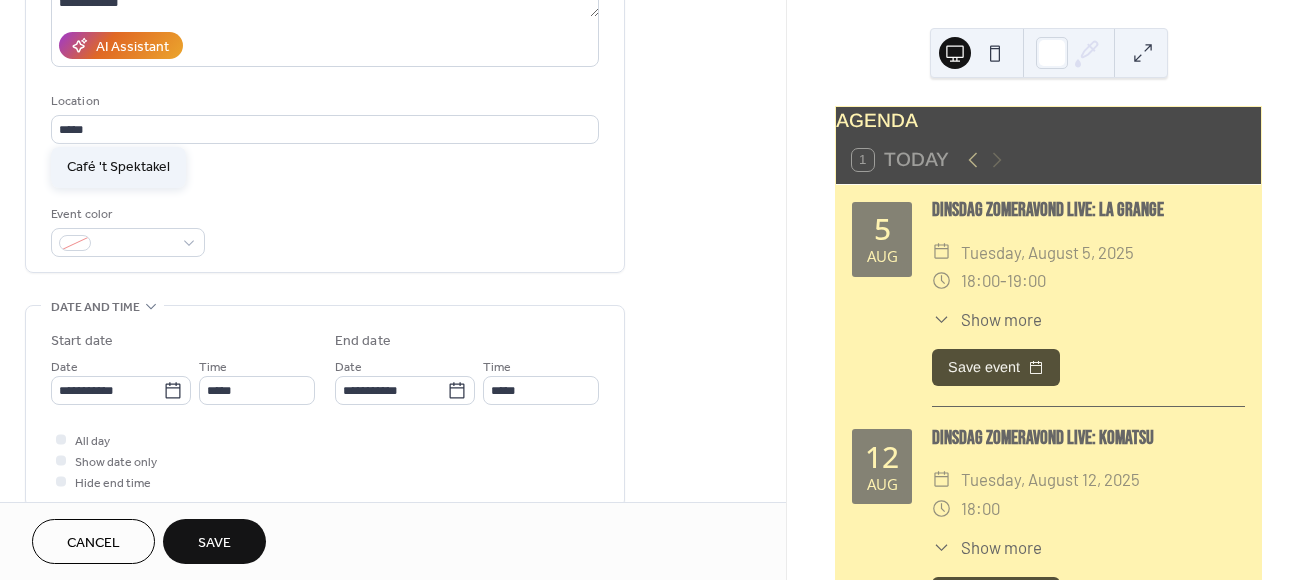 type on "**********" 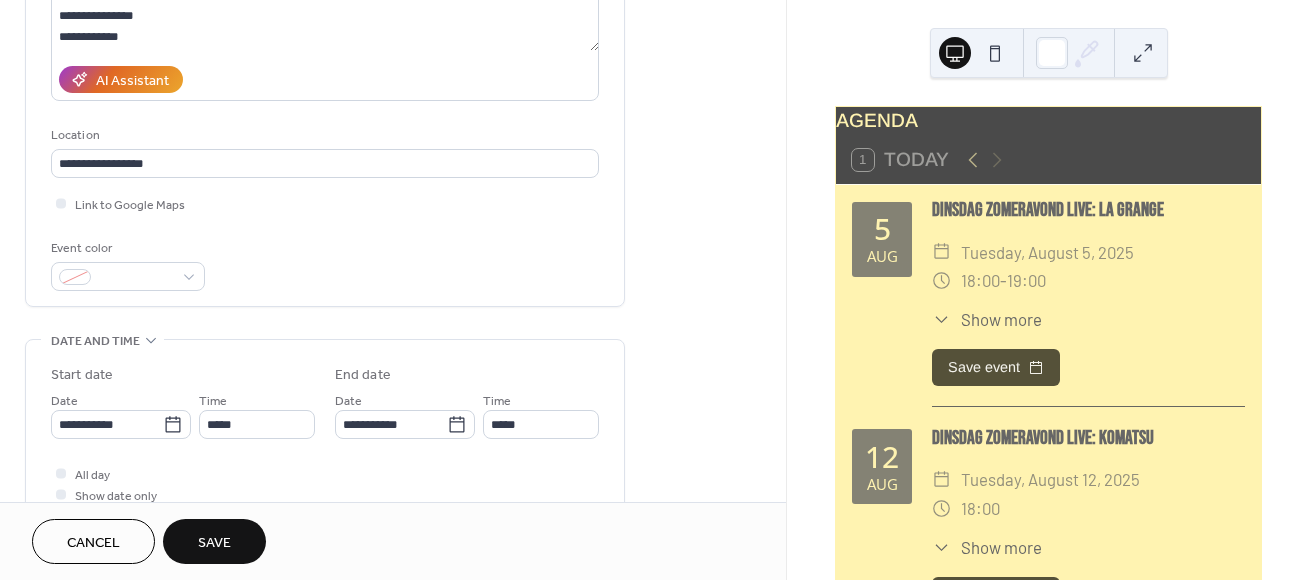 scroll, scrollTop: 310, scrollLeft: 0, axis: vertical 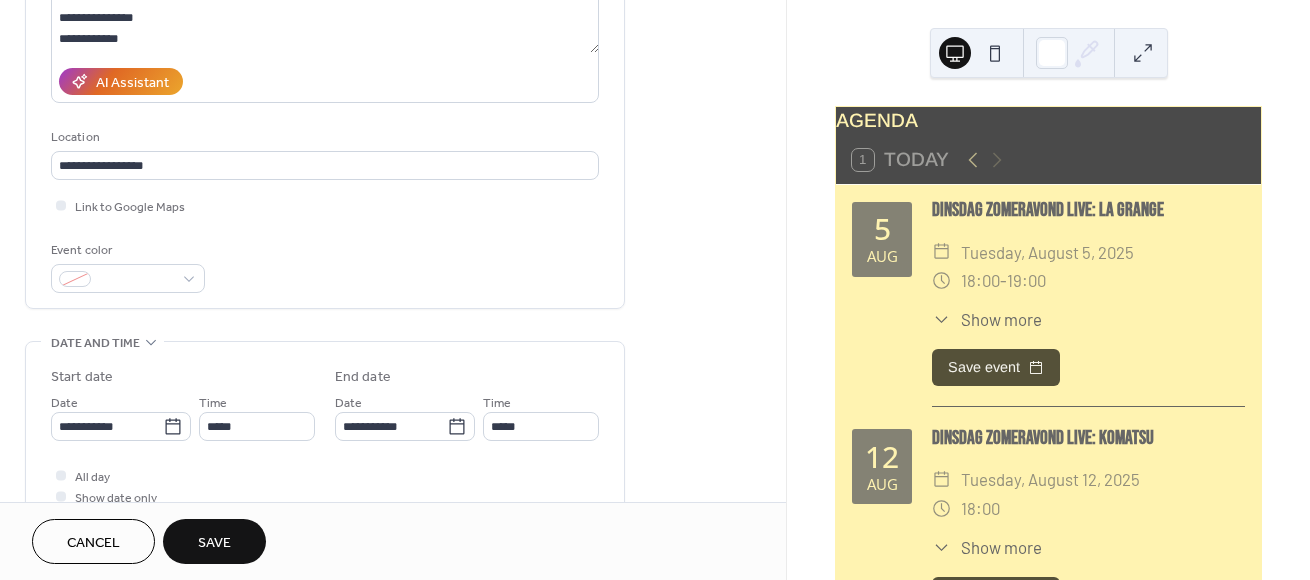 click on "Save" at bounding box center [214, 541] 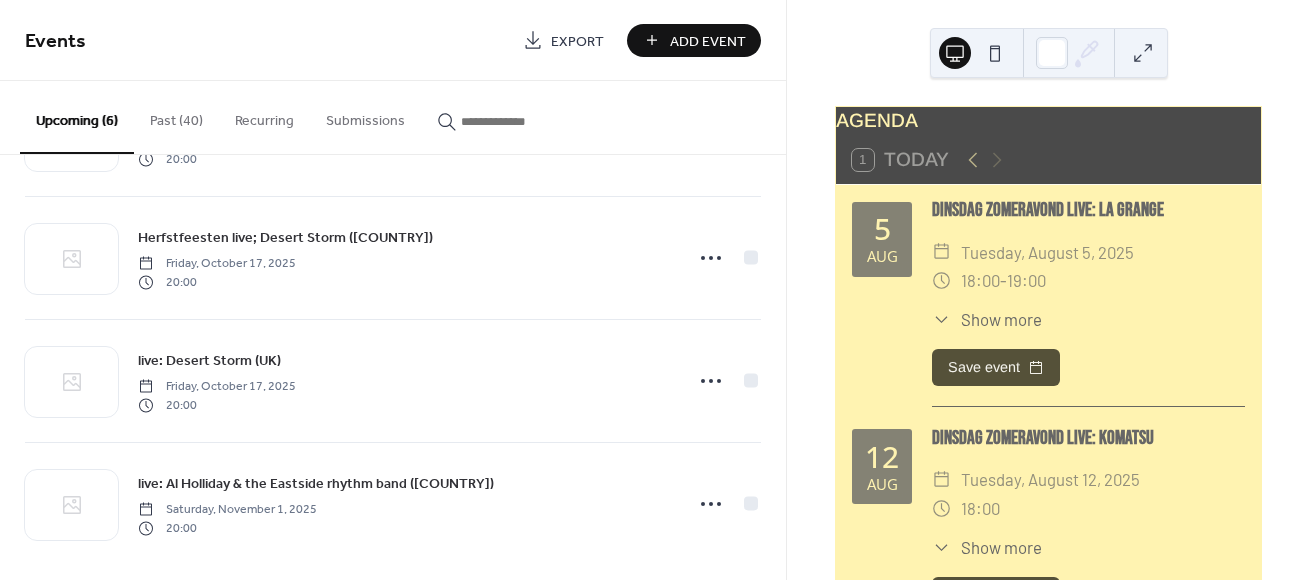 scroll, scrollTop: 369, scrollLeft: 0, axis: vertical 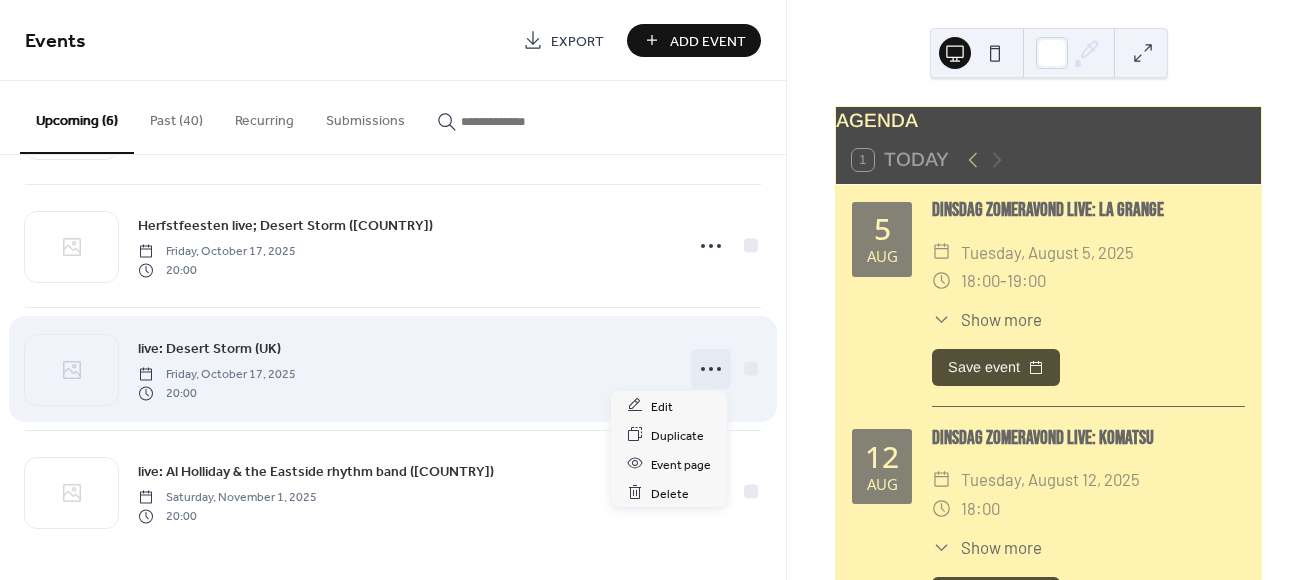 click 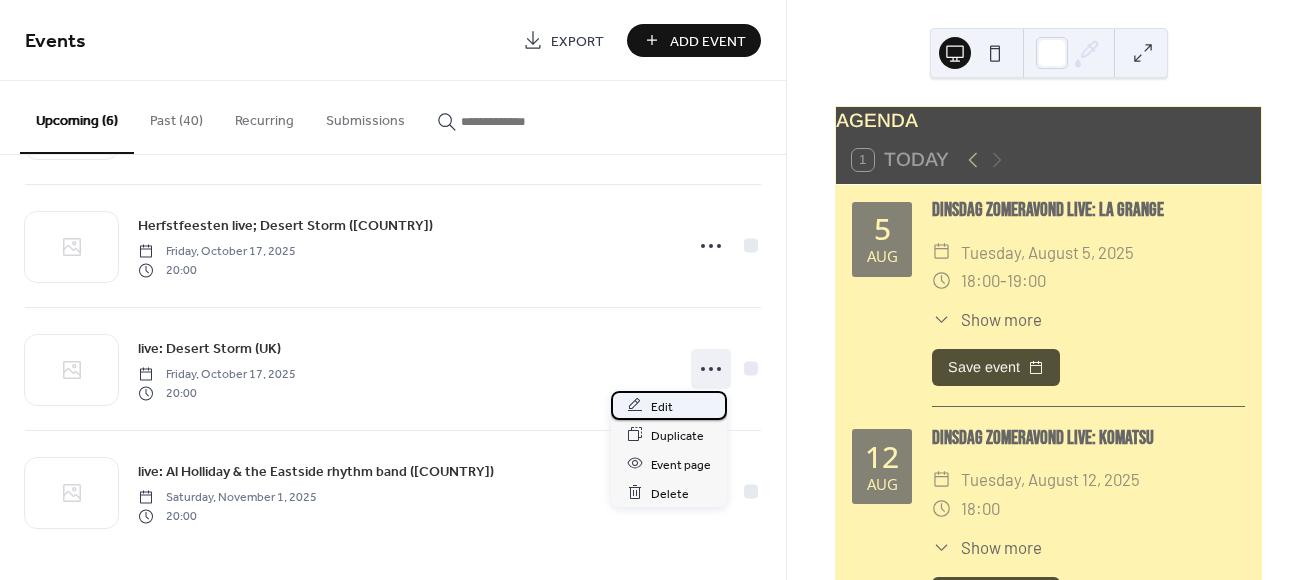 click on "Edit" at bounding box center [669, 405] 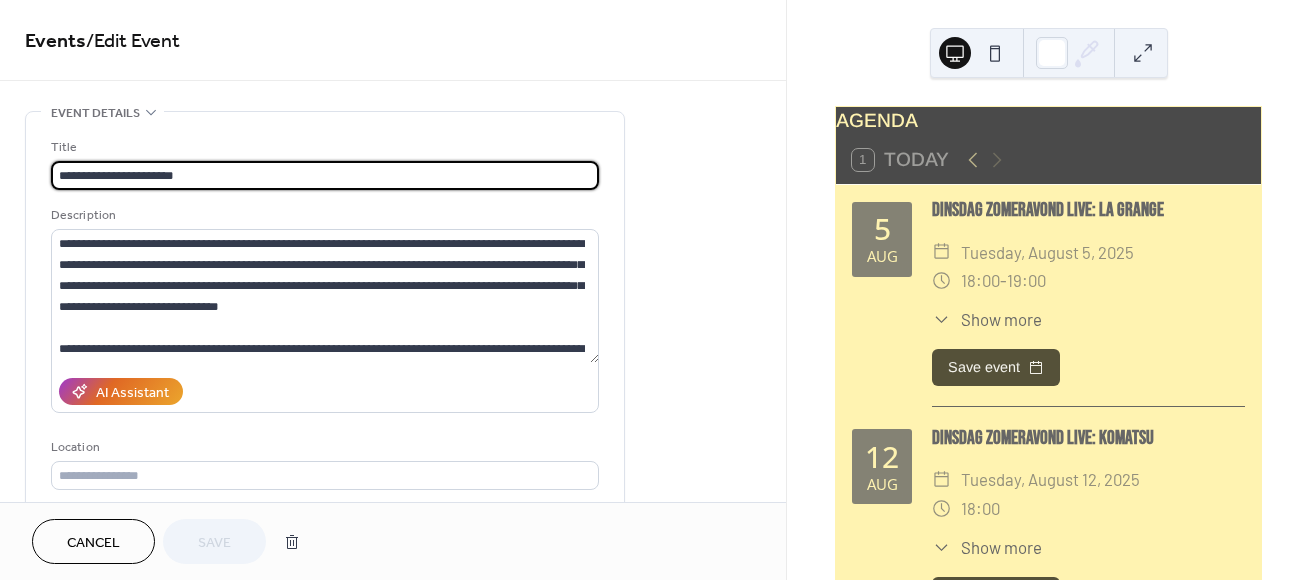 click on "**********" at bounding box center (325, 175) 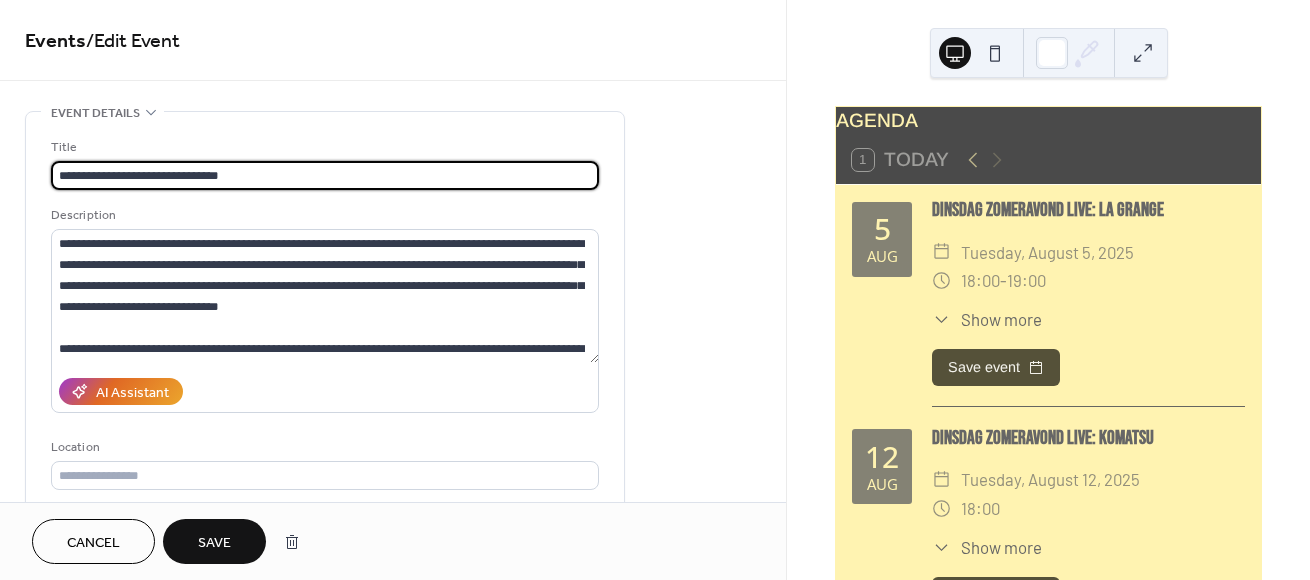 scroll, scrollTop: 0, scrollLeft: 0, axis: both 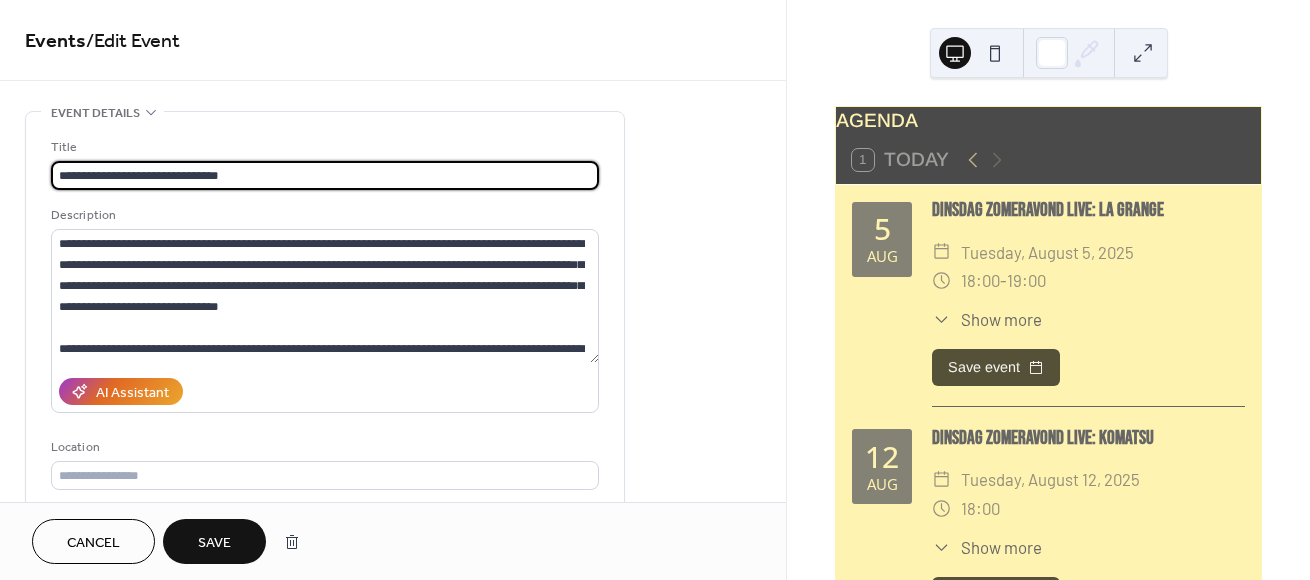 drag, startPoint x: 289, startPoint y: 174, endPoint x: 147, endPoint y: 182, distance: 142.22517 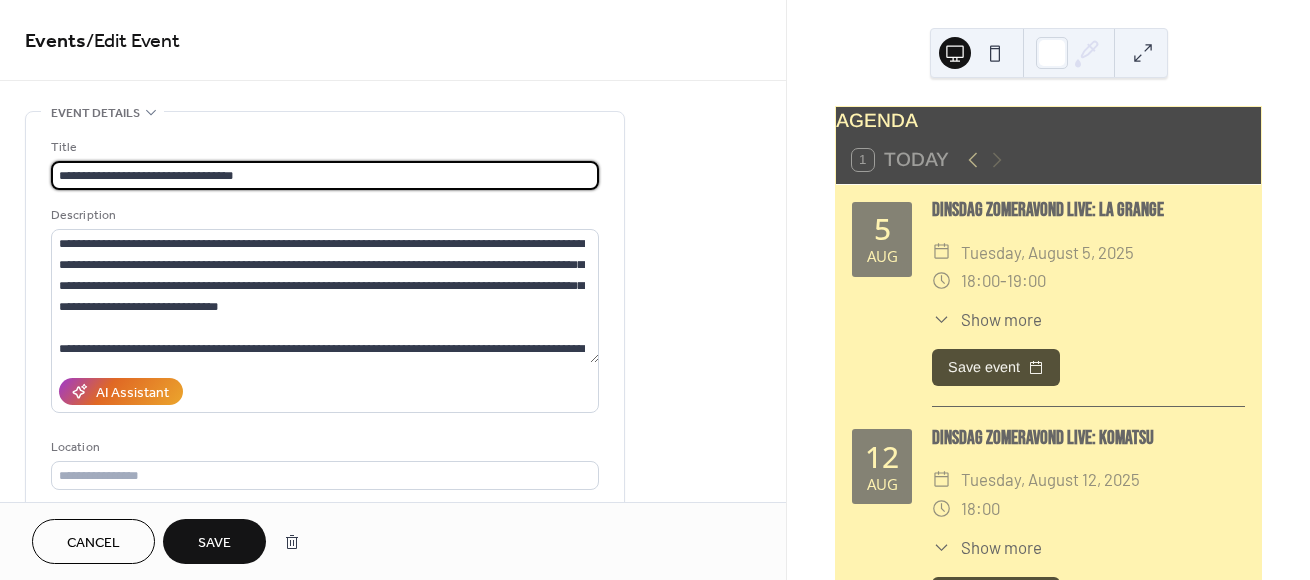 click on "**********" at bounding box center (325, 175) 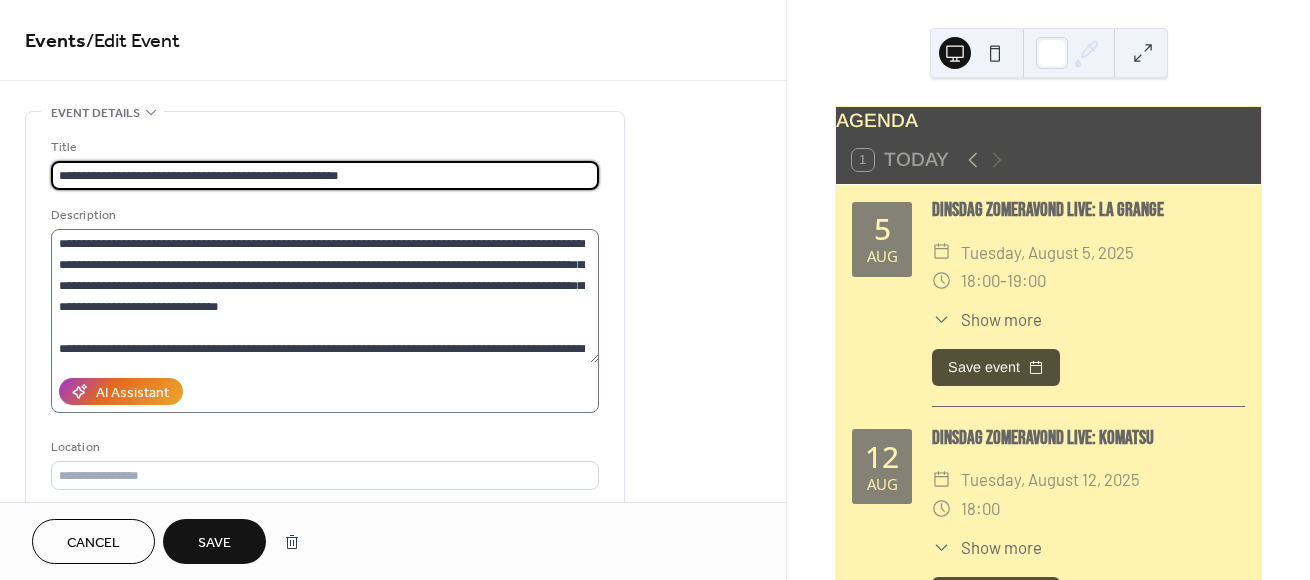 type on "**********" 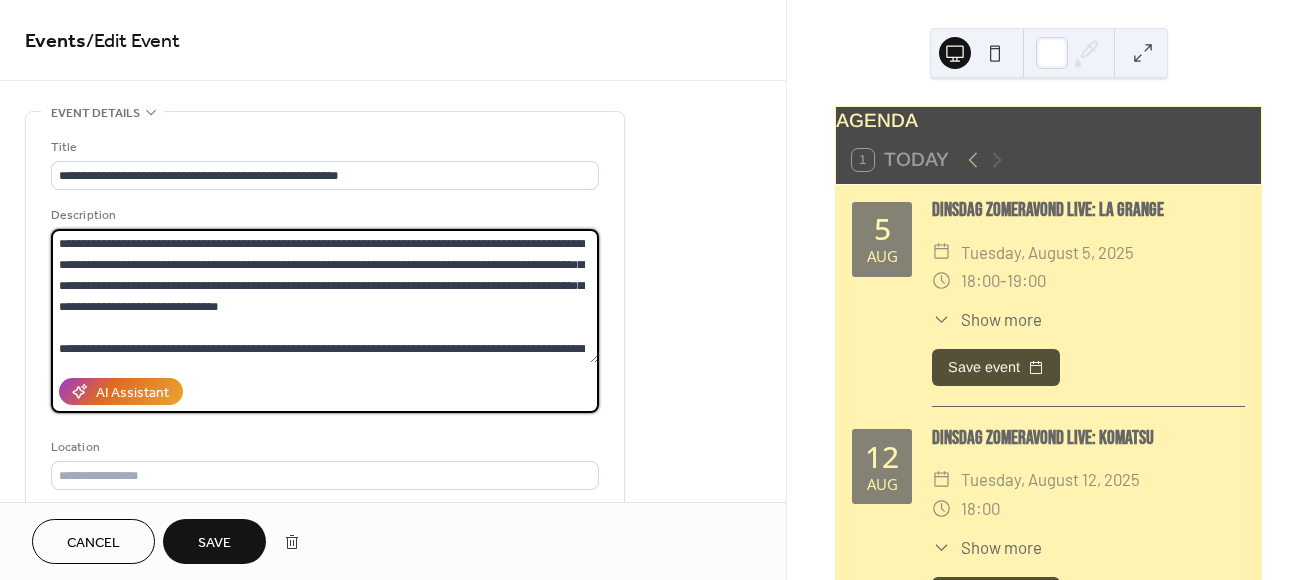 scroll, scrollTop: 0, scrollLeft: 0, axis: both 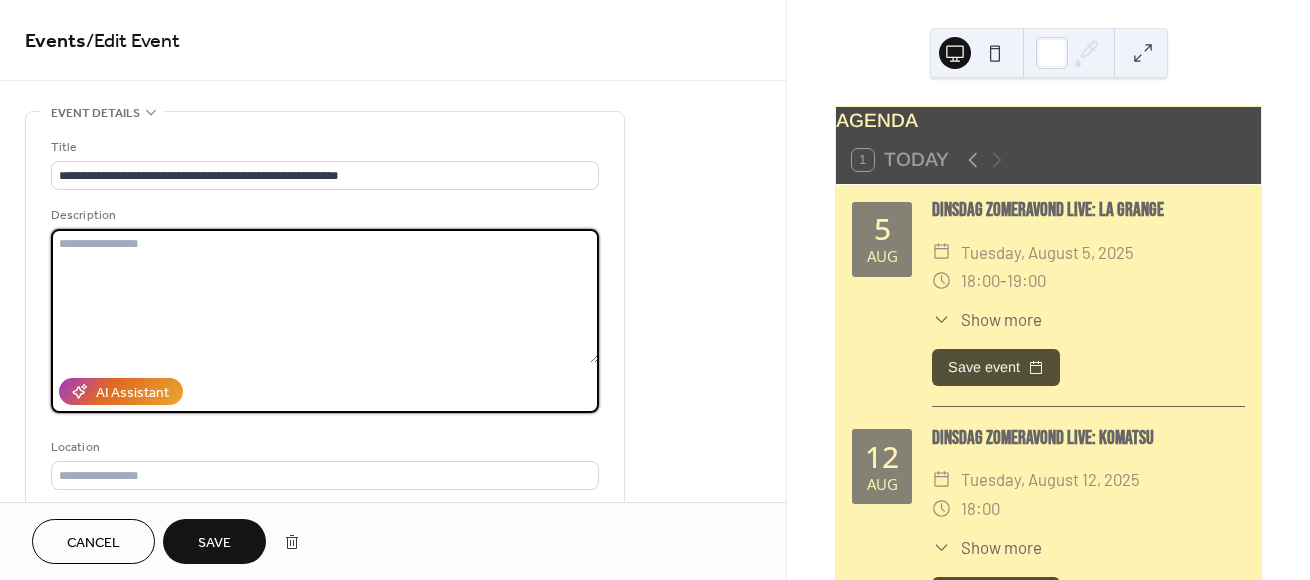 paste on "**********" 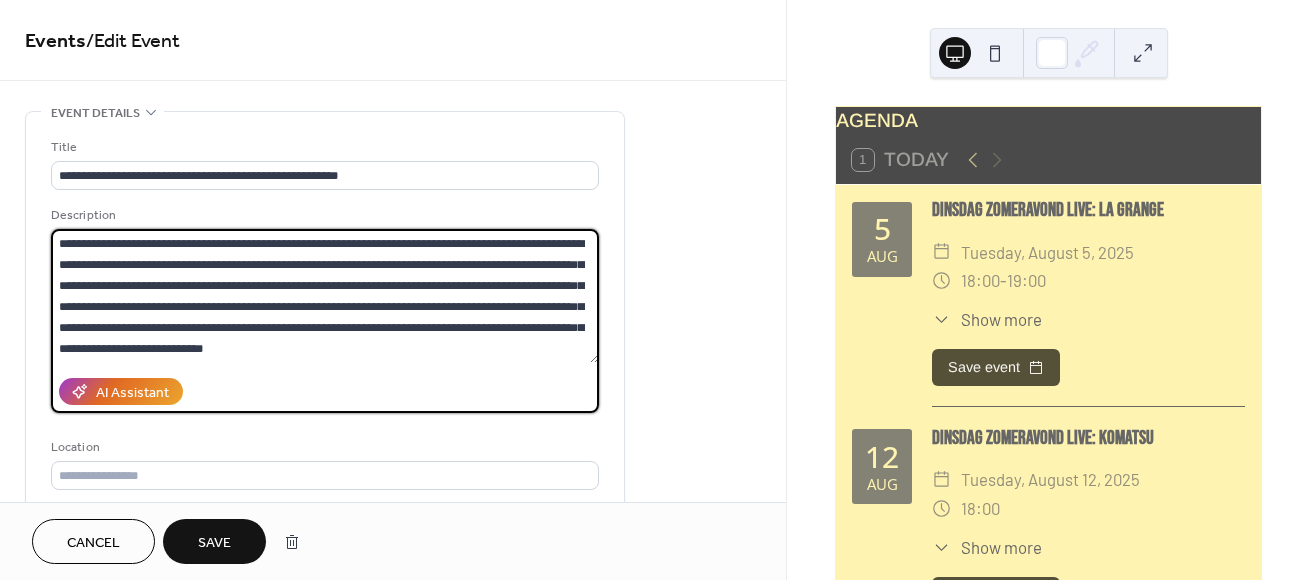 scroll, scrollTop: 39, scrollLeft: 0, axis: vertical 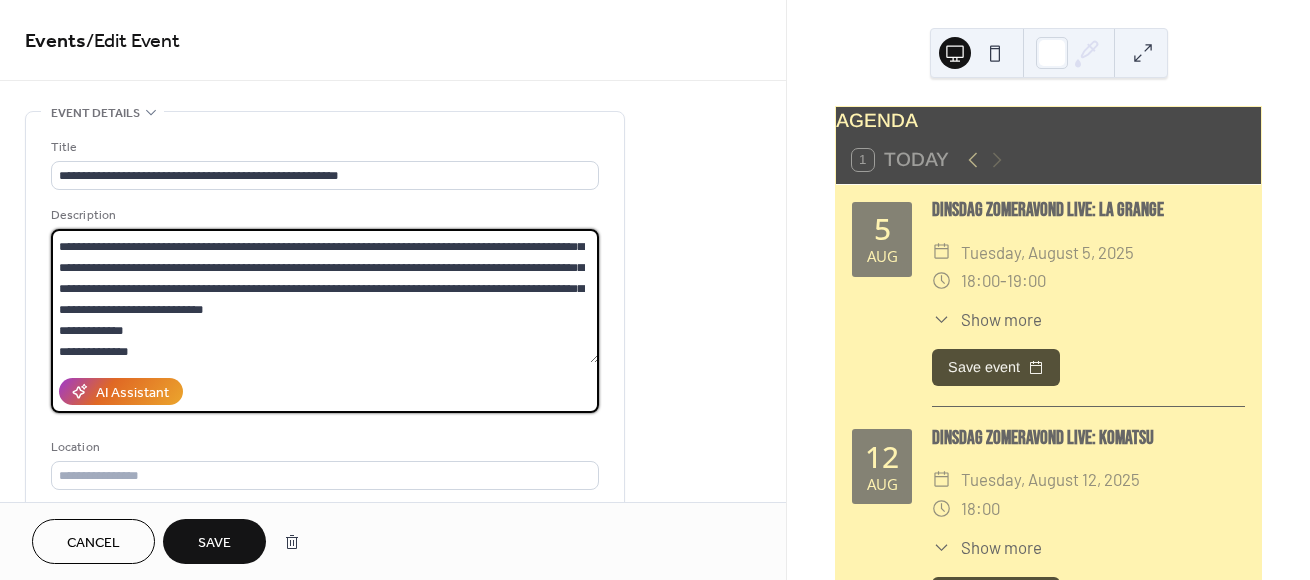 click on "**********" at bounding box center [325, 296] 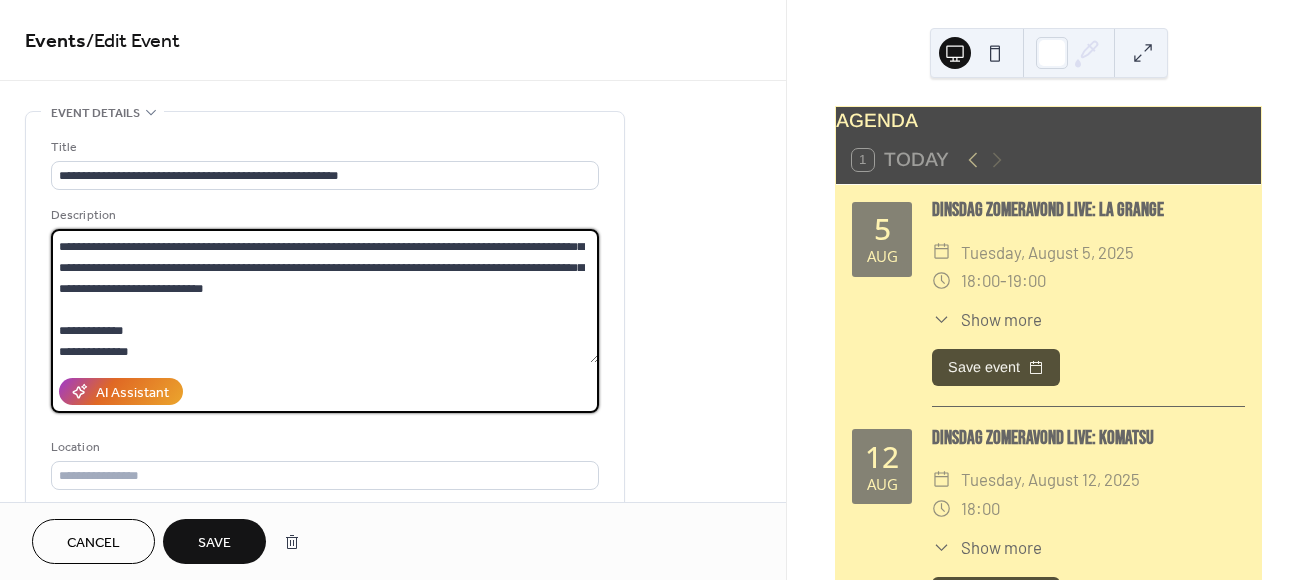 scroll, scrollTop: 63, scrollLeft: 0, axis: vertical 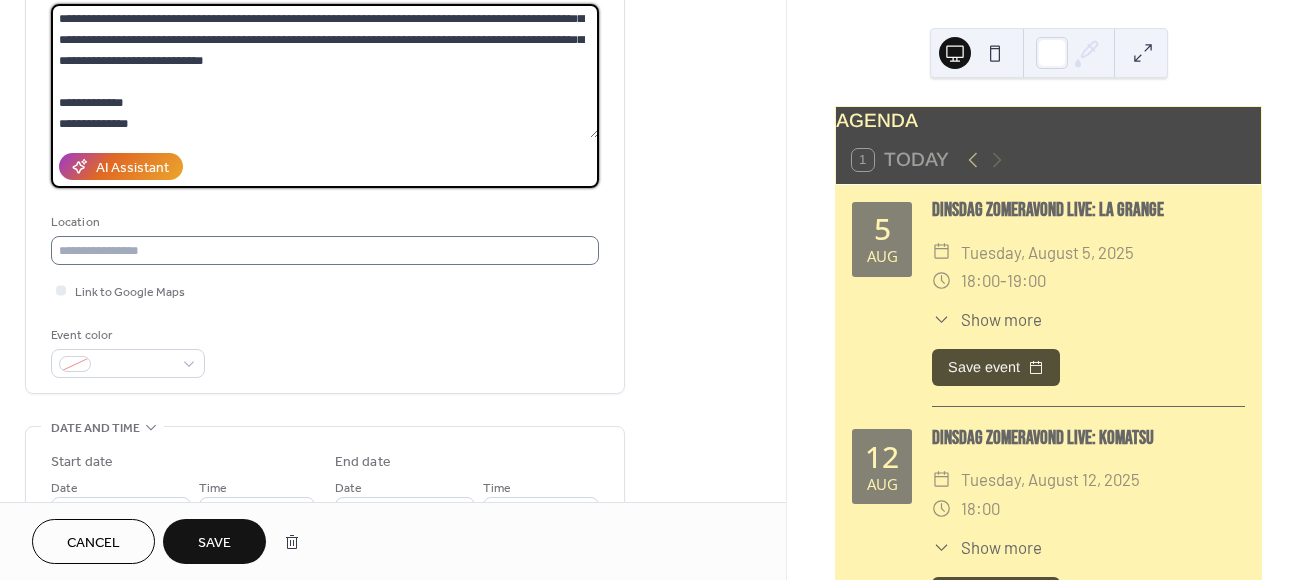 type on "**********" 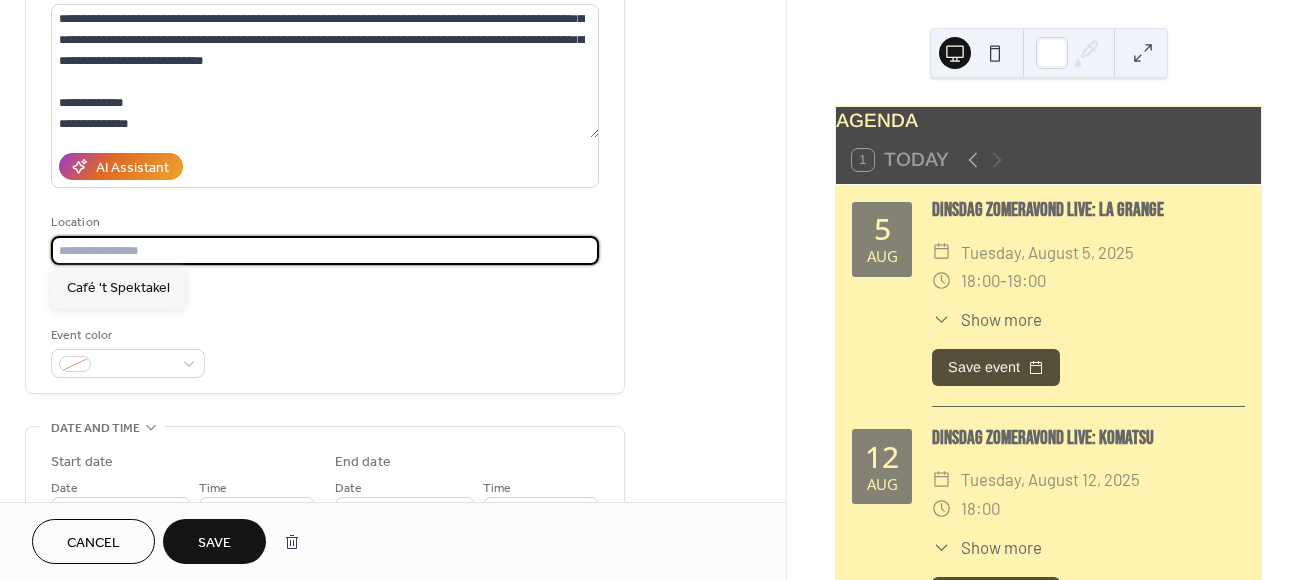 click at bounding box center (325, 250) 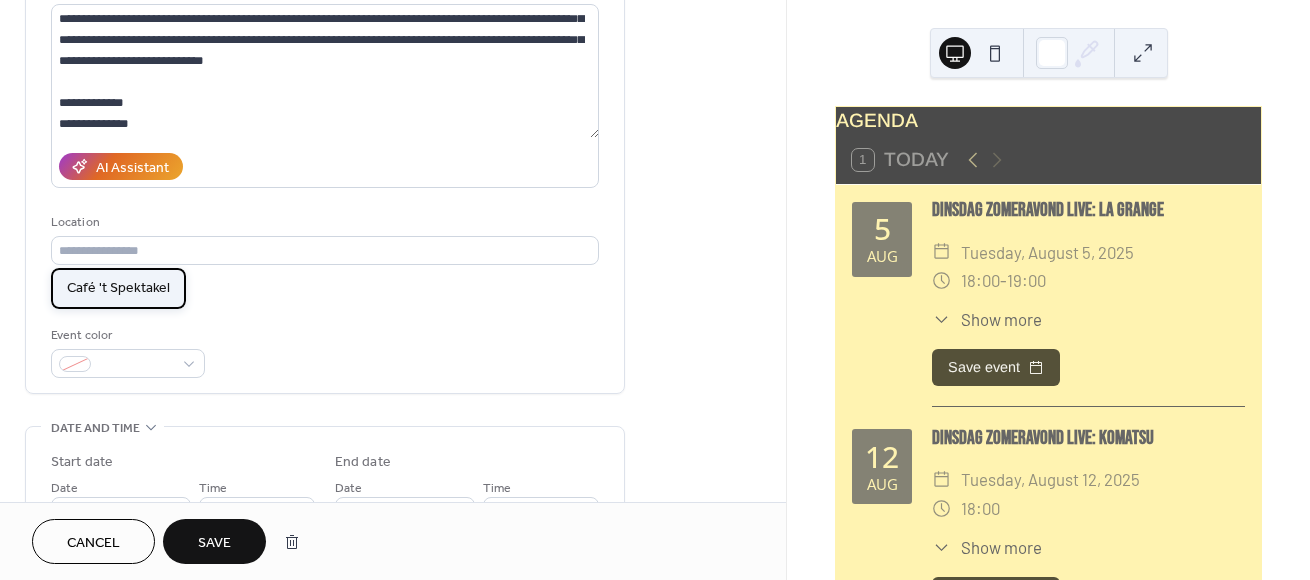 click on "Café 't Spektakel" at bounding box center [118, 288] 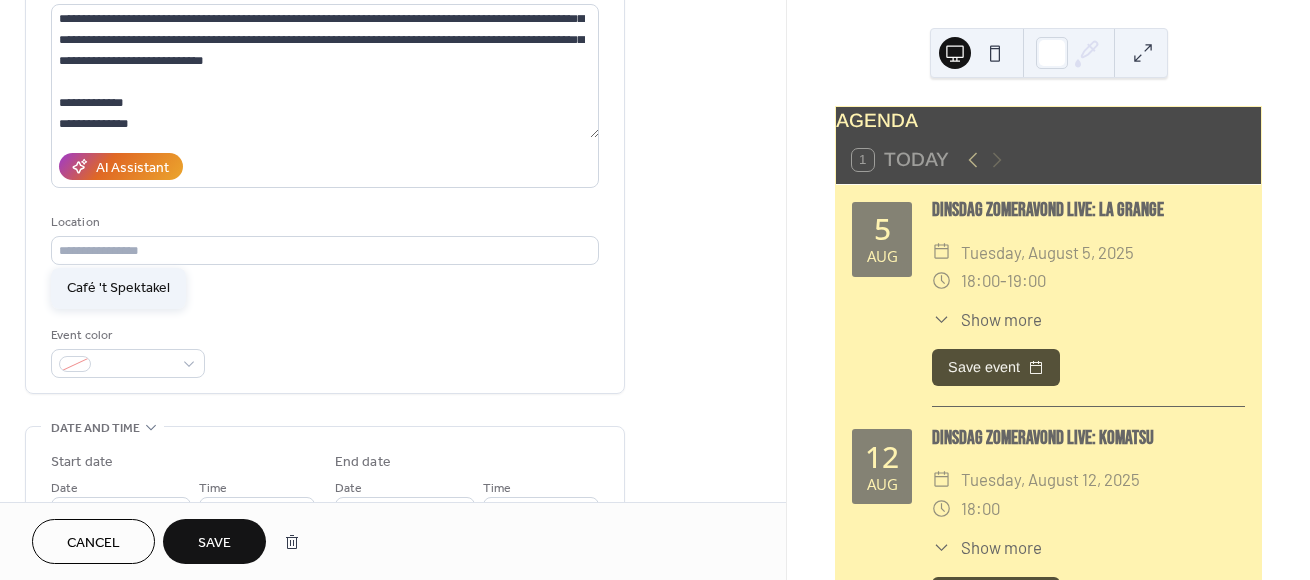 type on "**********" 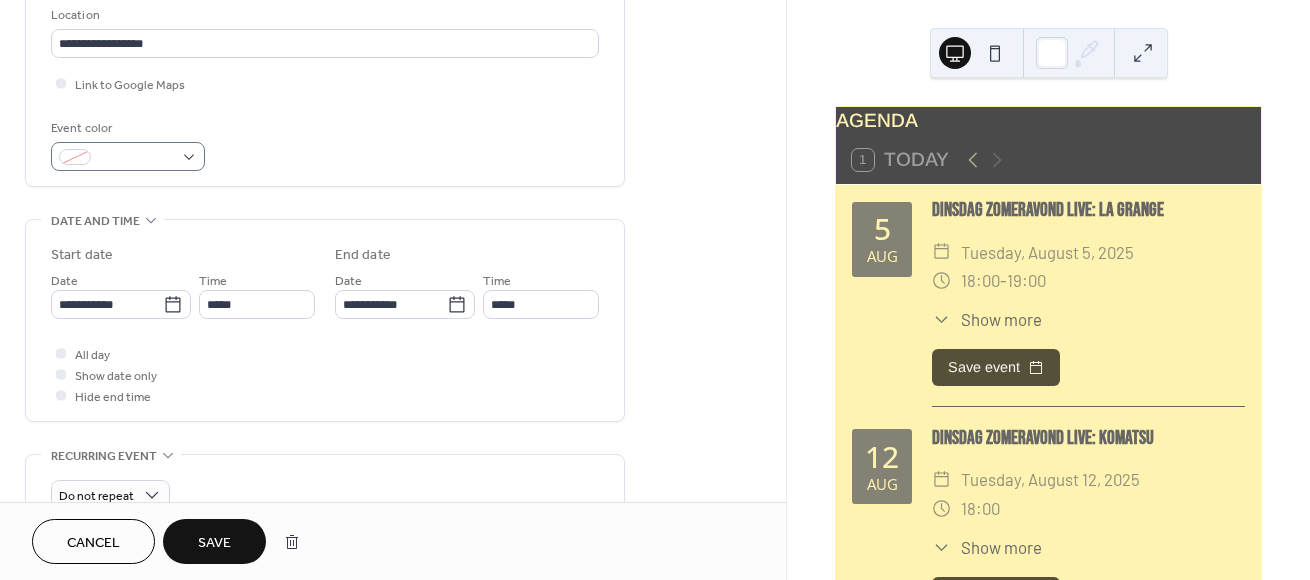 scroll, scrollTop: 433, scrollLeft: 0, axis: vertical 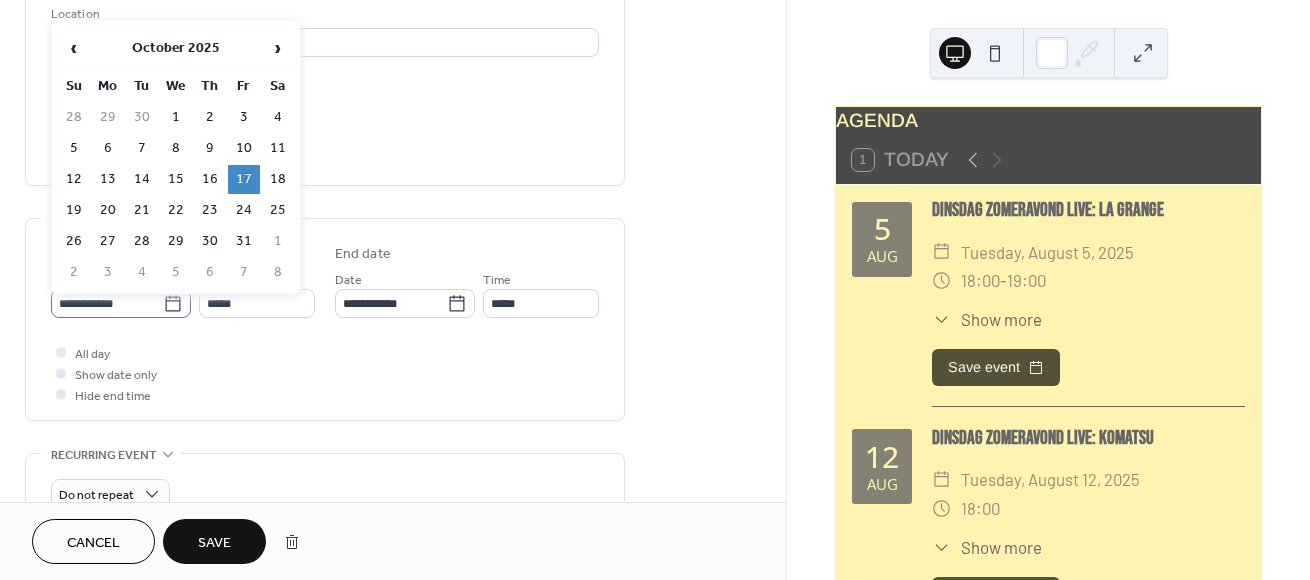 click 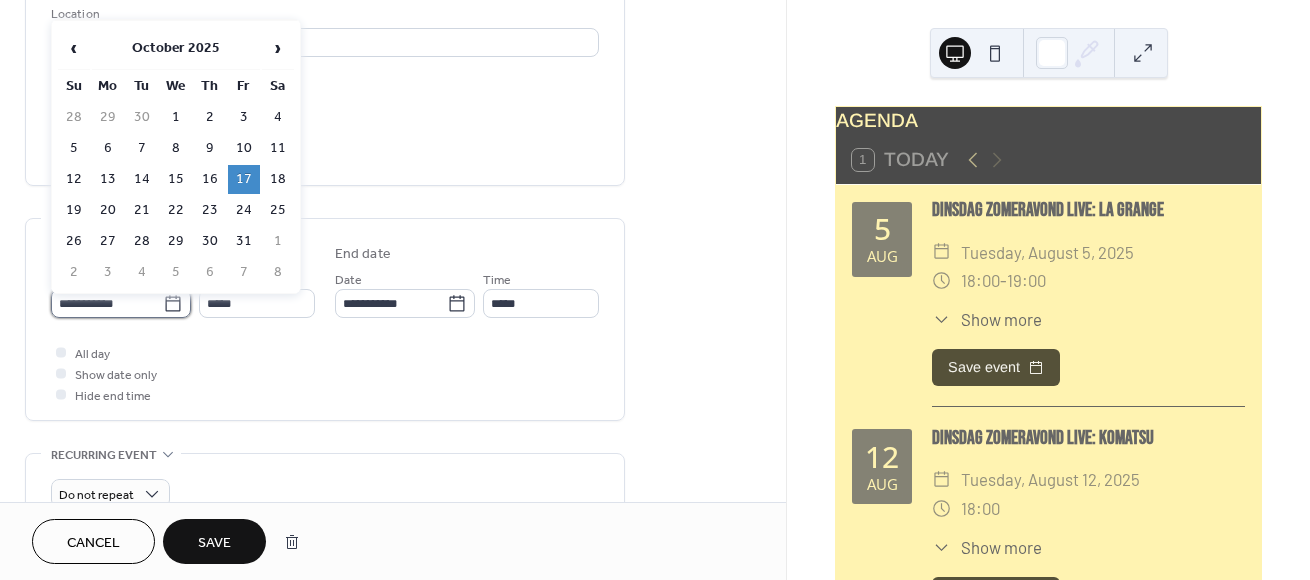 click on "**********" at bounding box center [107, 303] 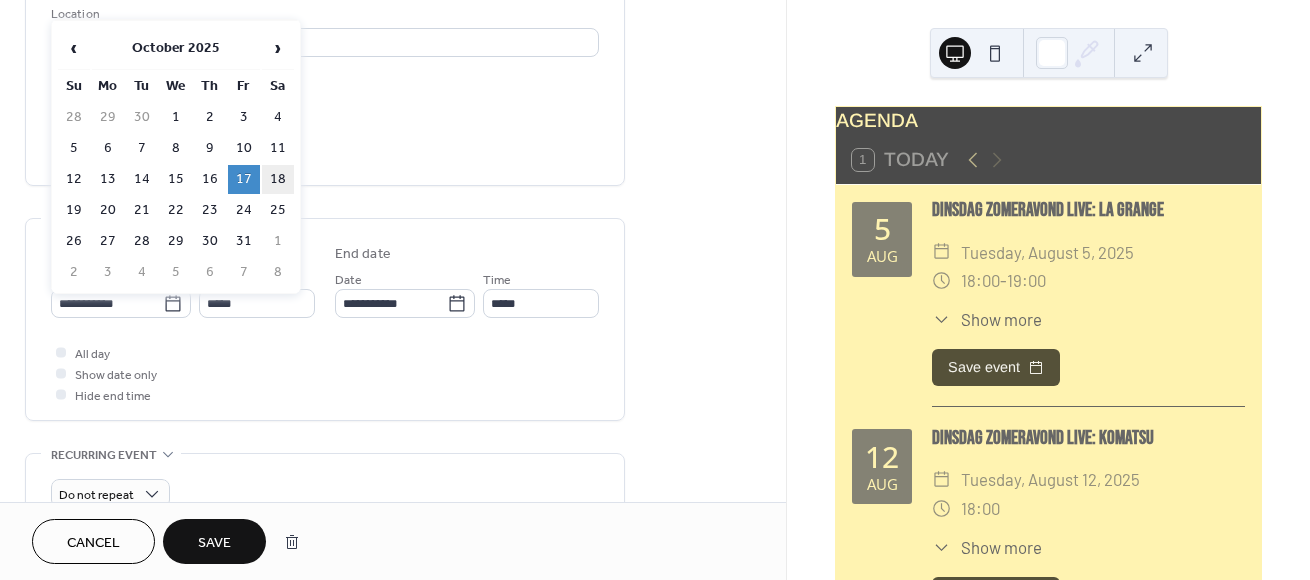 click on "18" at bounding box center (278, 179) 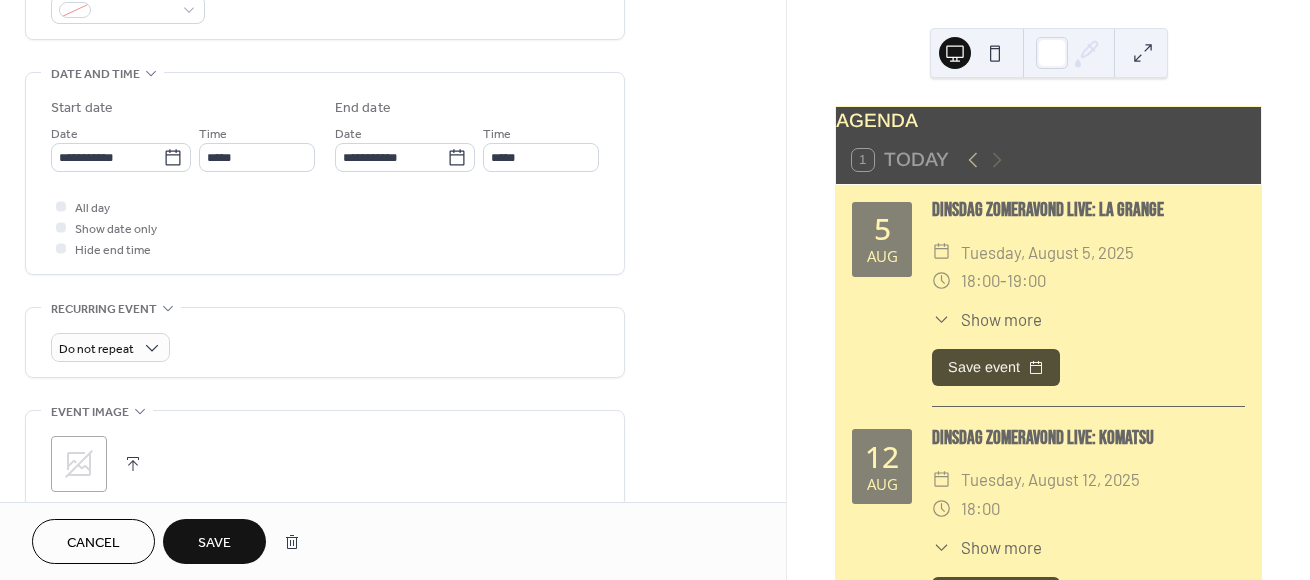 scroll, scrollTop: 823, scrollLeft: 0, axis: vertical 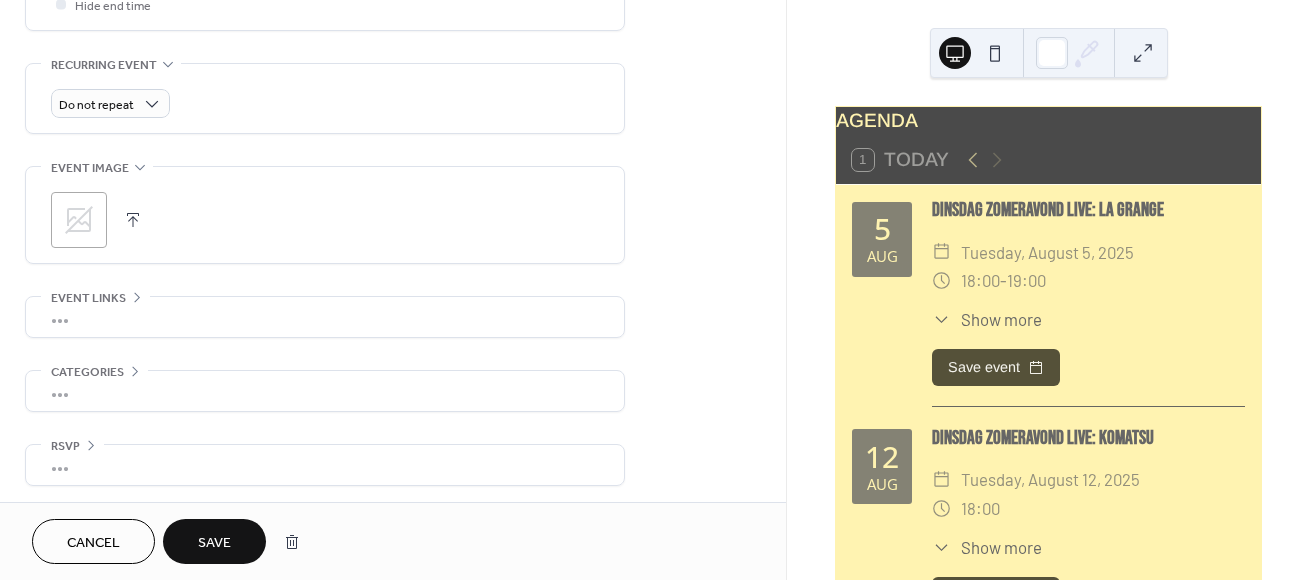 click on "Save" at bounding box center [214, 543] 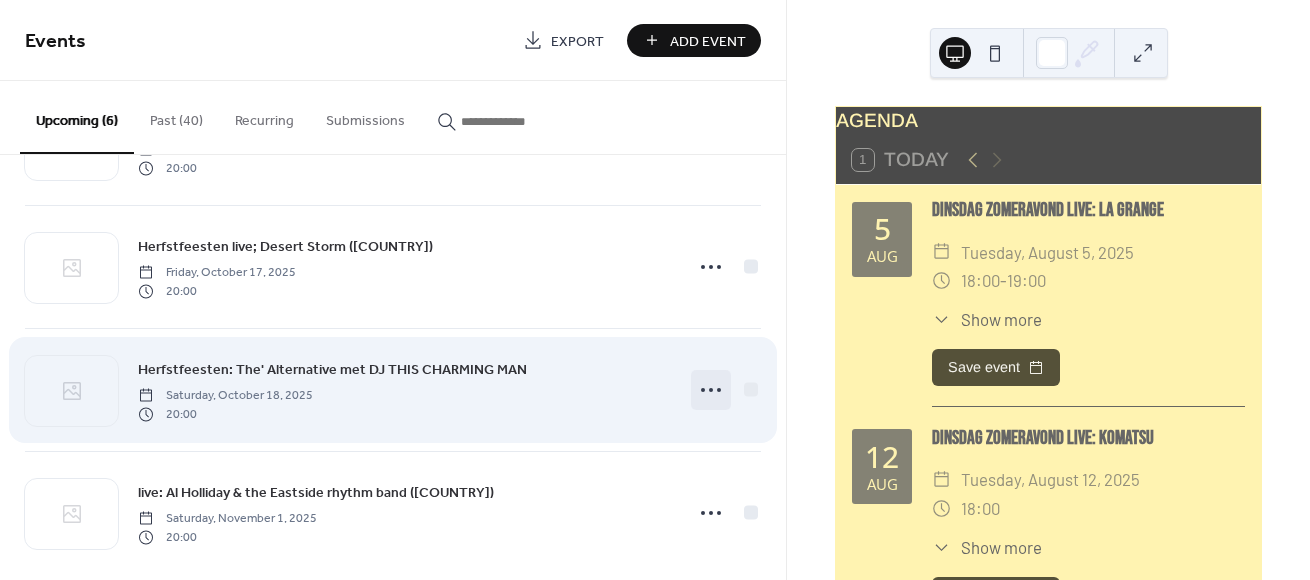 scroll, scrollTop: 361, scrollLeft: 0, axis: vertical 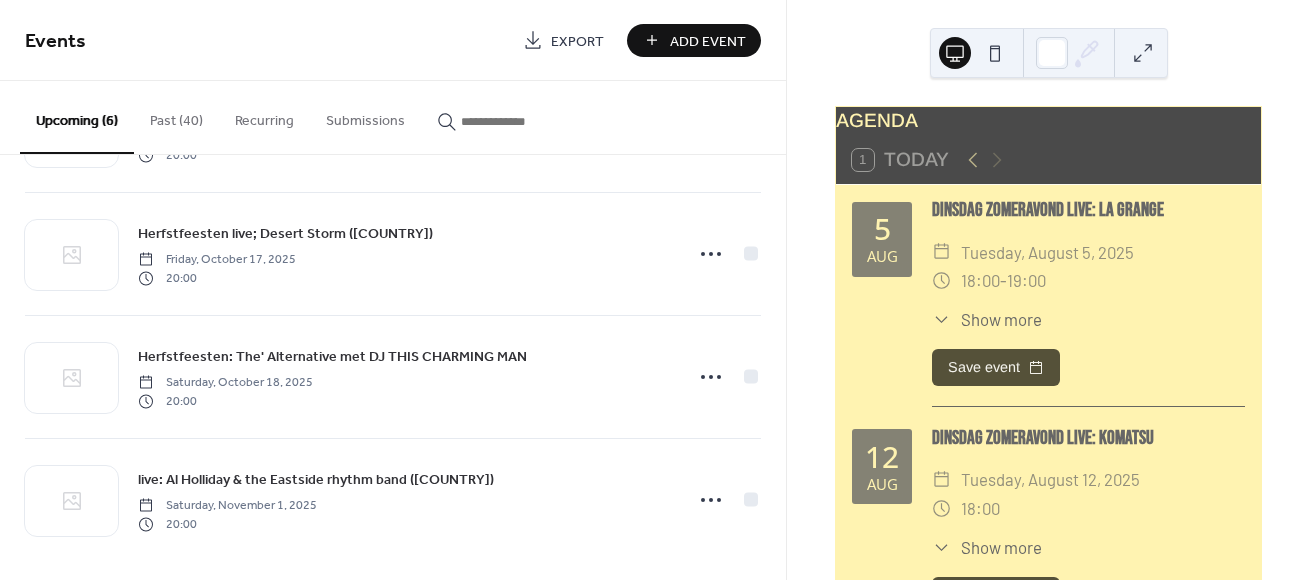 click on "Add Event" at bounding box center [708, 41] 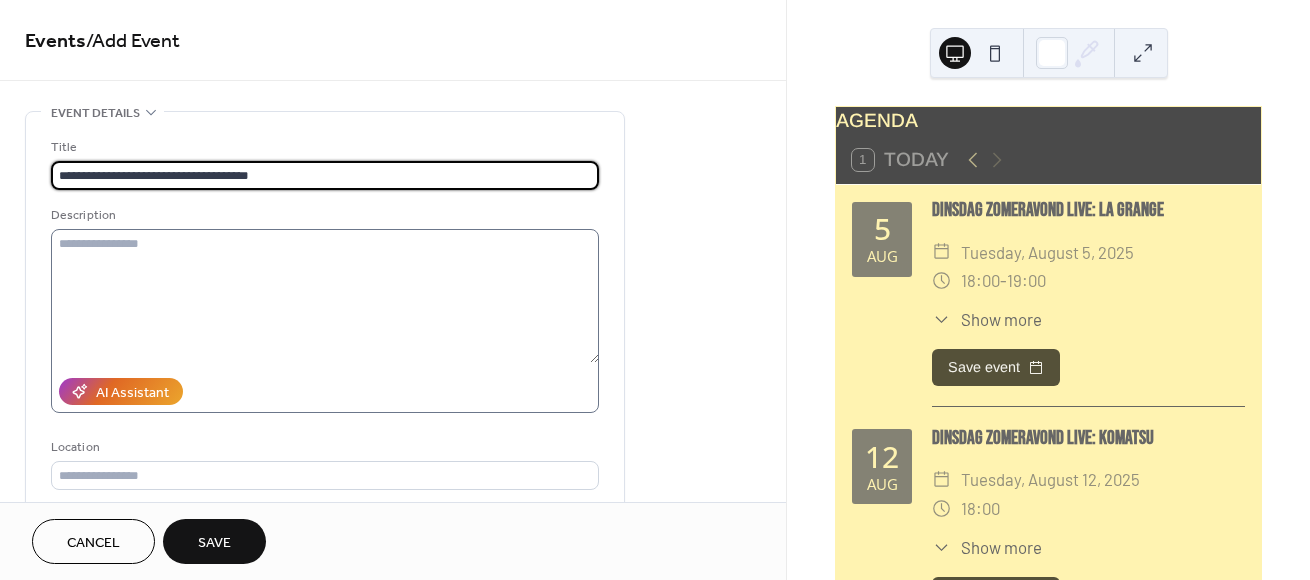 type on "**********" 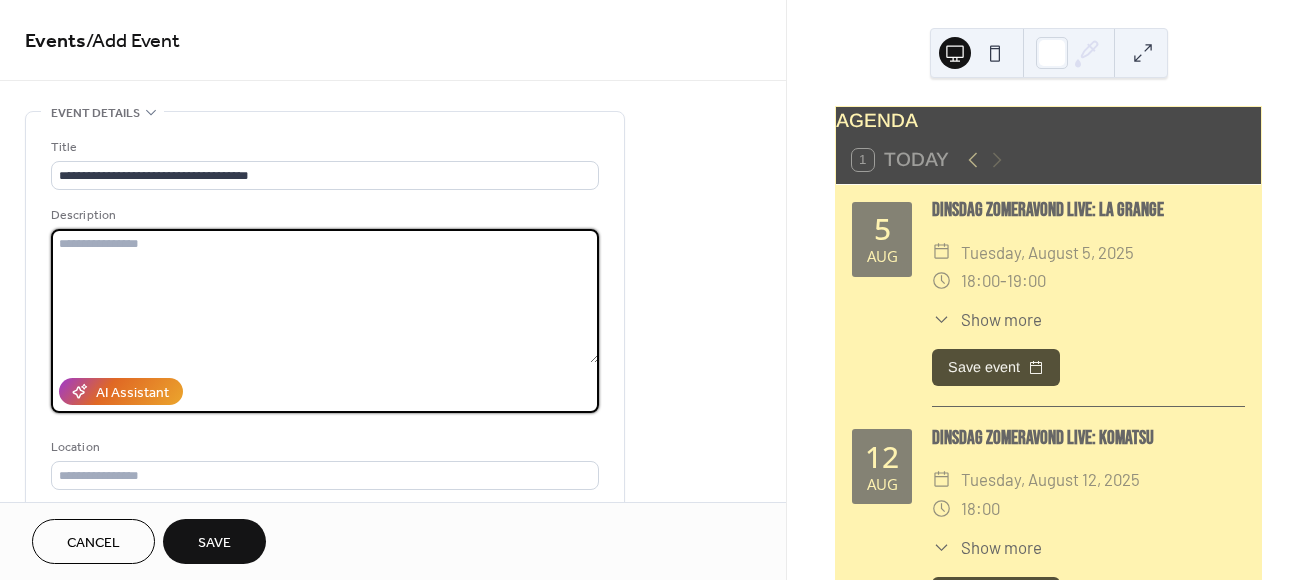 click at bounding box center [325, 296] 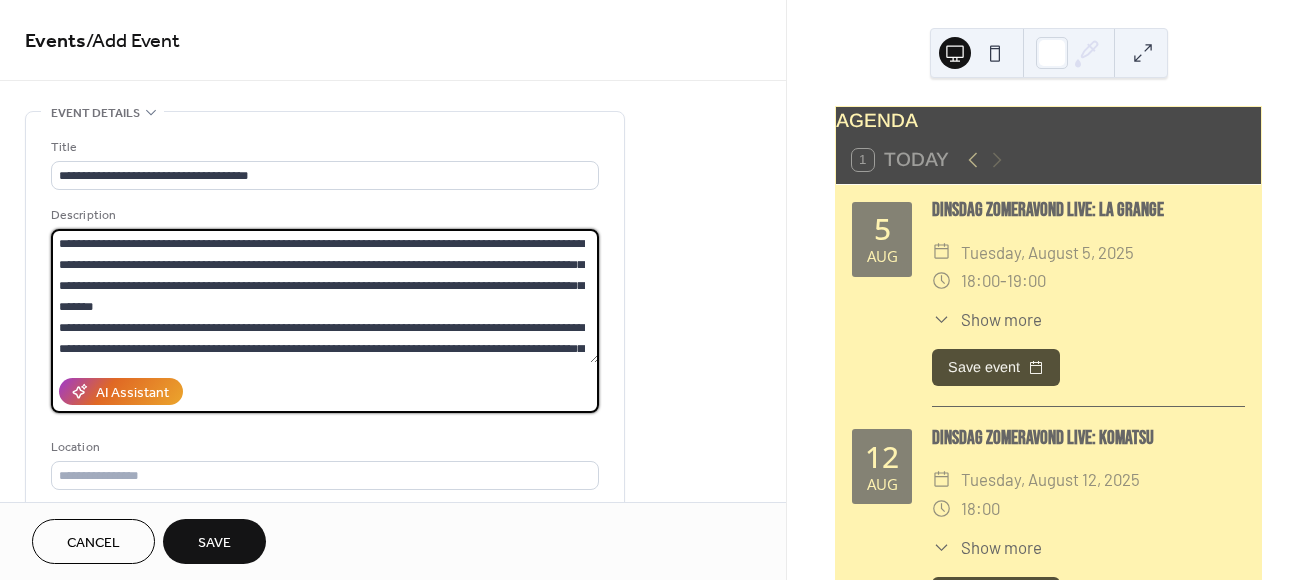 scroll, scrollTop: 102, scrollLeft: 0, axis: vertical 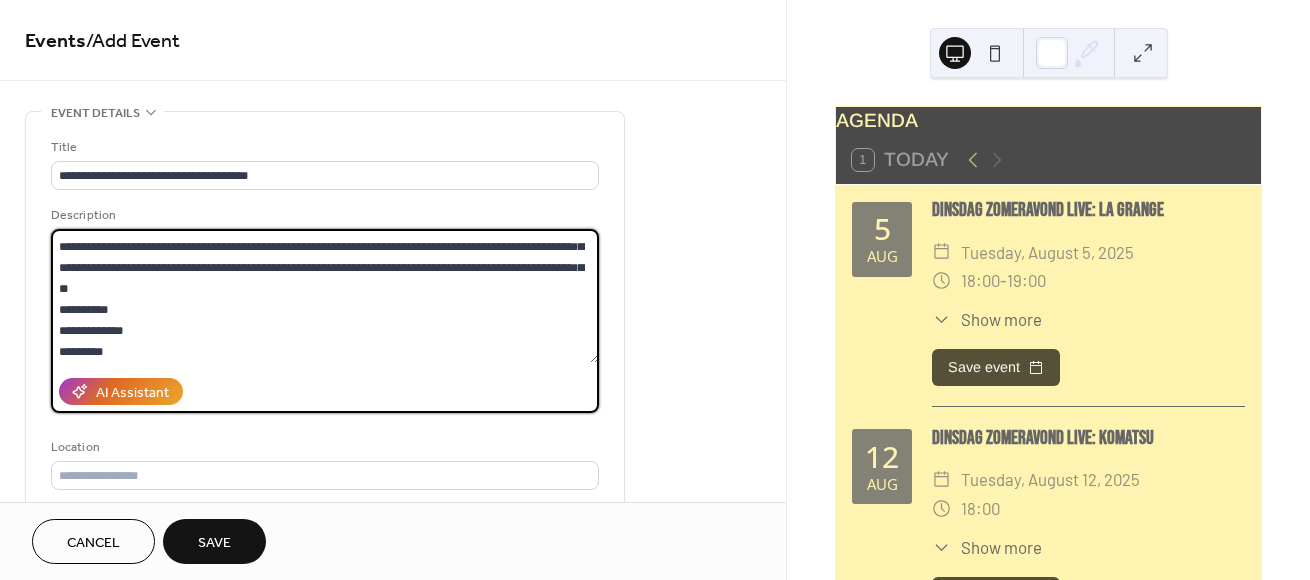 click on "**********" at bounding box center (325, 296) 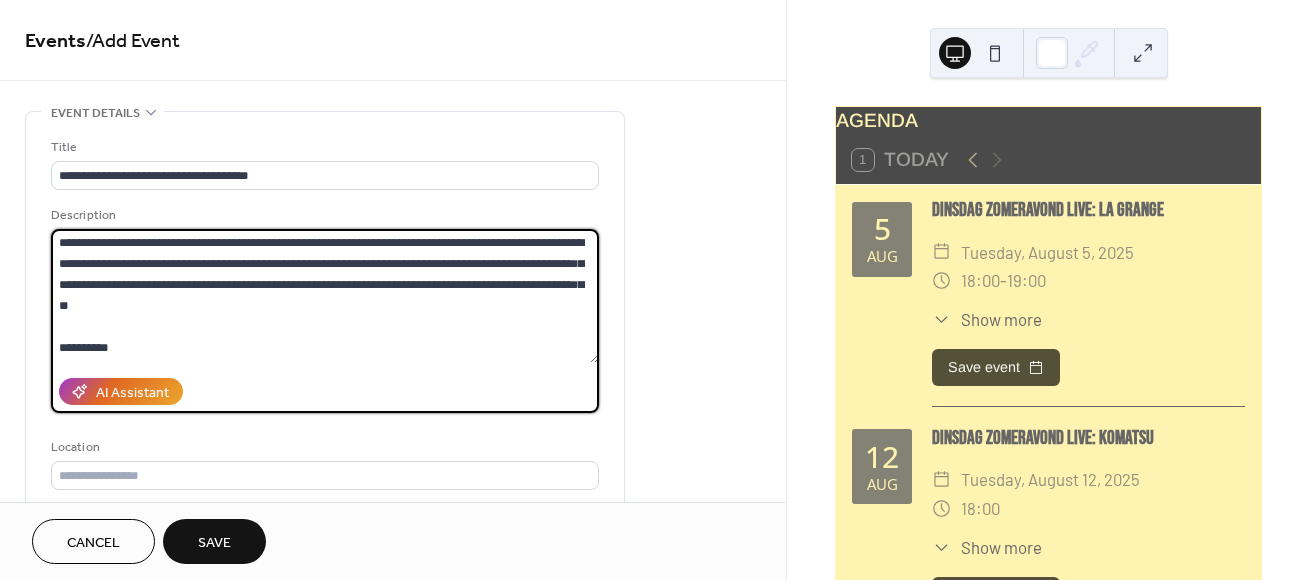 scroll, scrollTop: 125, scrollLeft: 0, axis: vertical 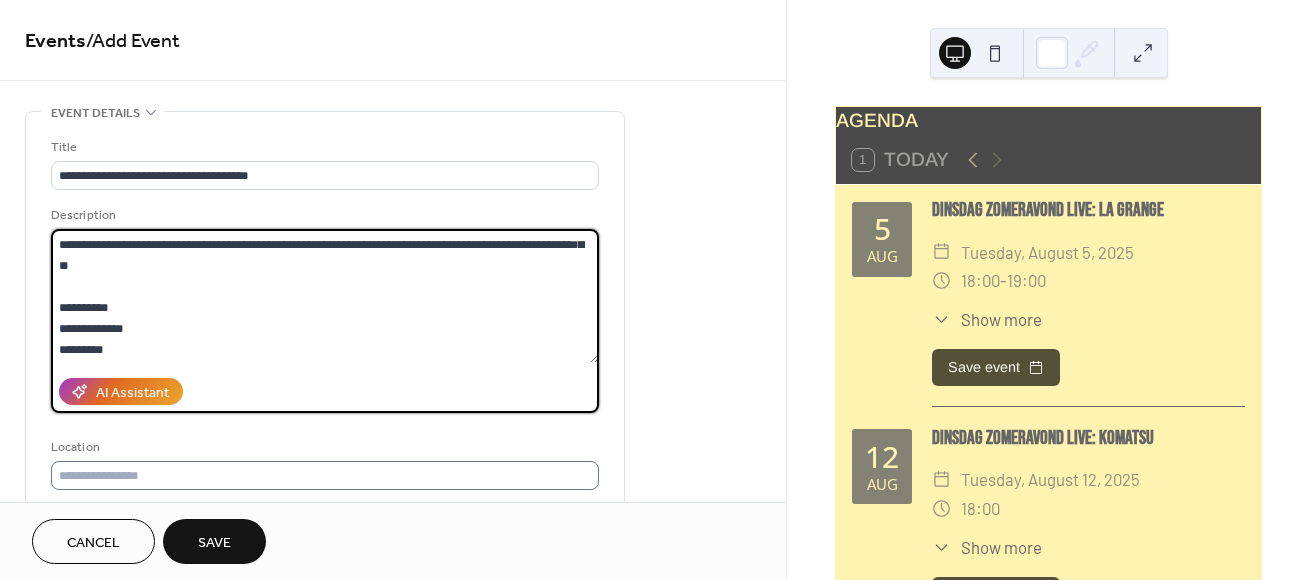 type on "**********" 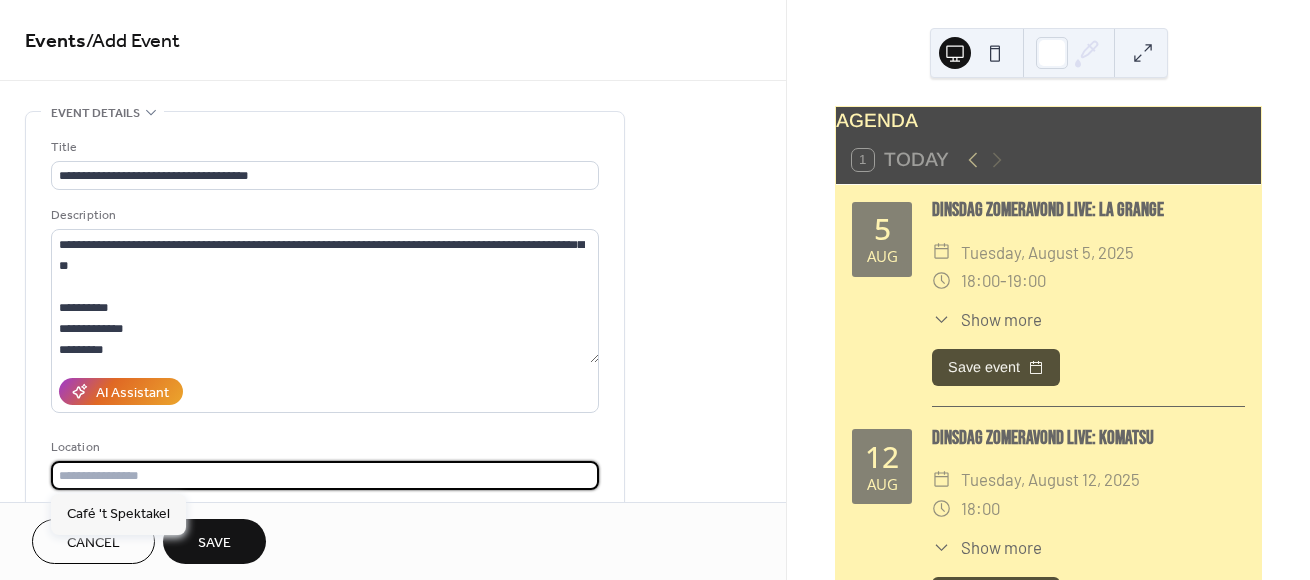 click at bounding box center (325, 475) 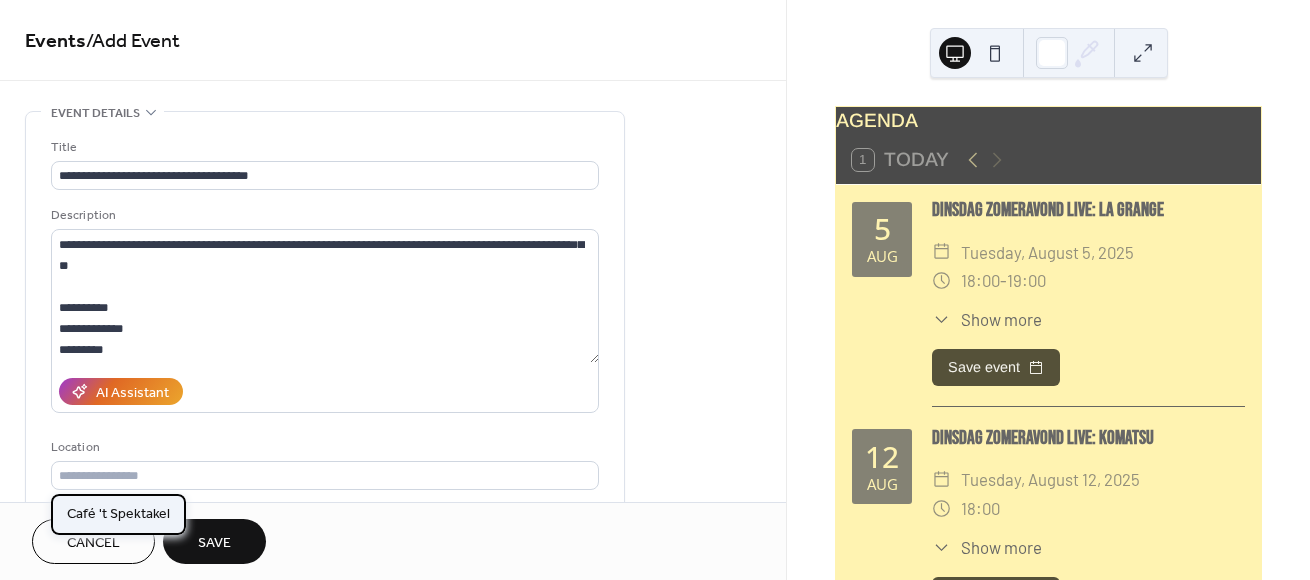 click on "Café 't Spektakel" at bounding box center (118, 513) 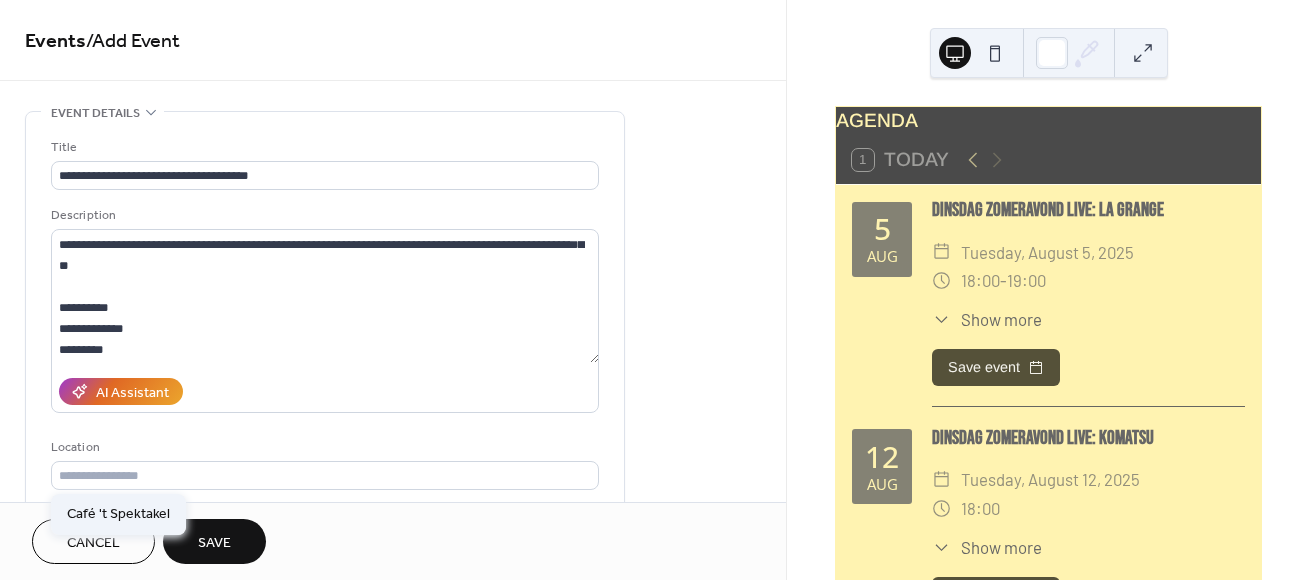 type on "**********" 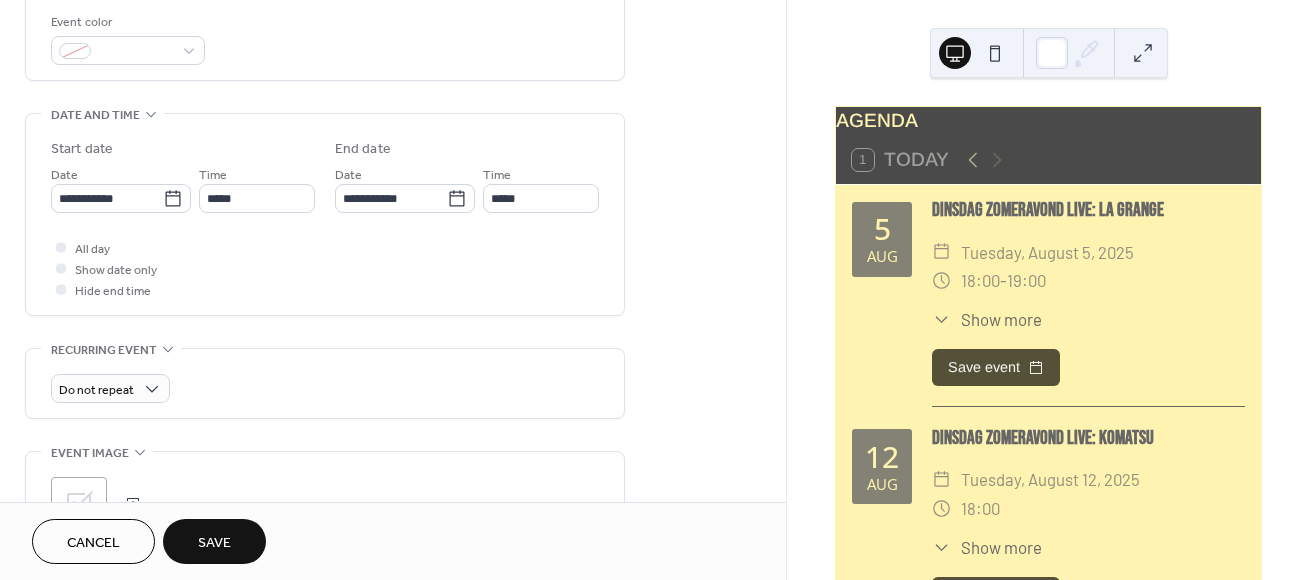 scroll, scrollTop: 541, scrollLeft: 0, axis: vertical 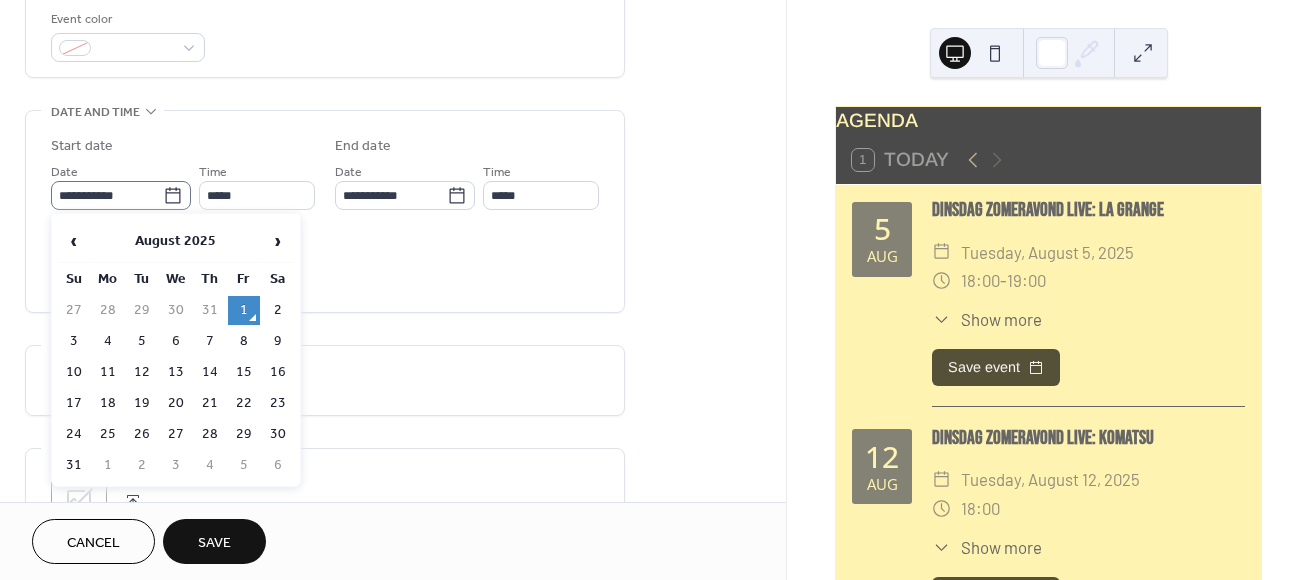 click 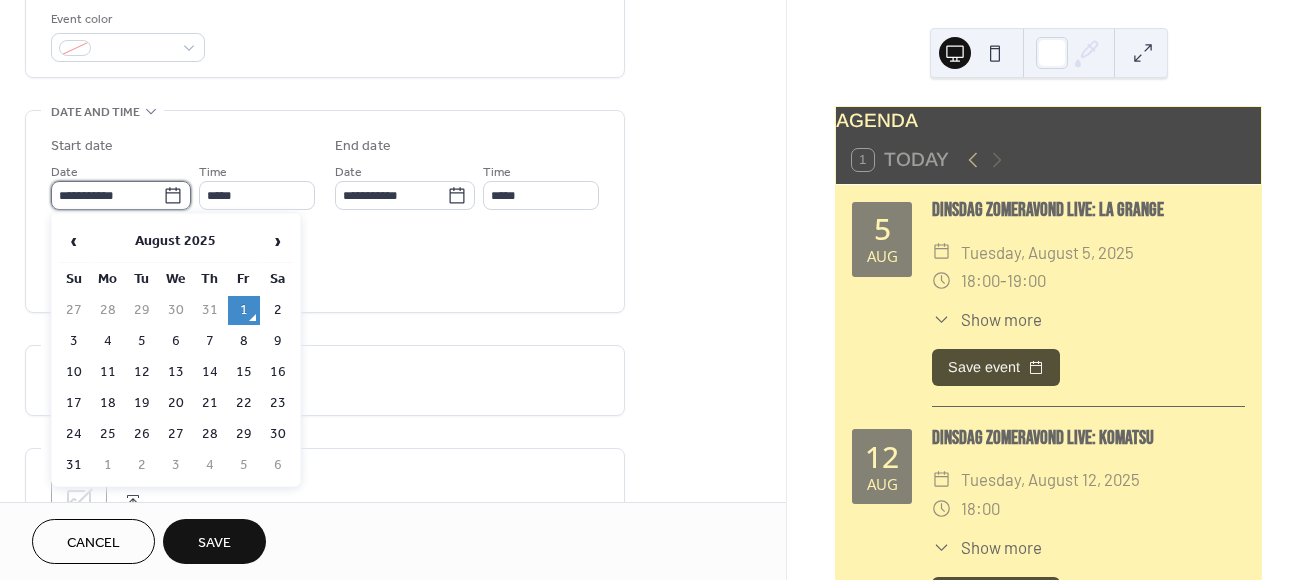 click on "**********" at bounding box center [107, 195] 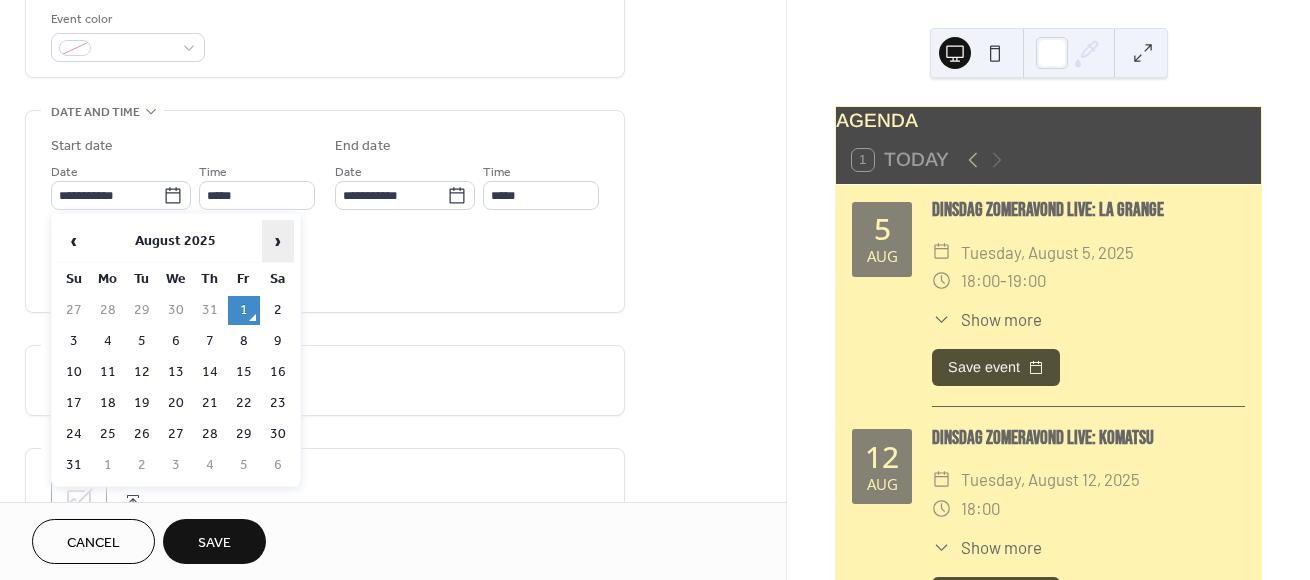 click on "›" at bounding box center [278, 241] 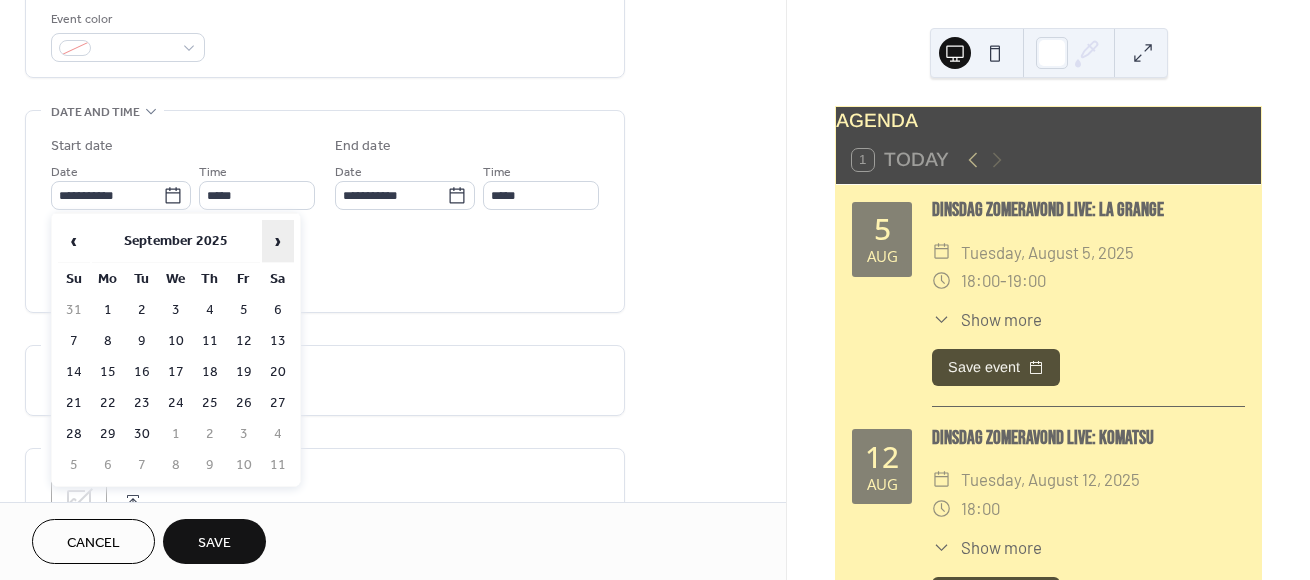 click on "›" at bounding box center (278, 241) 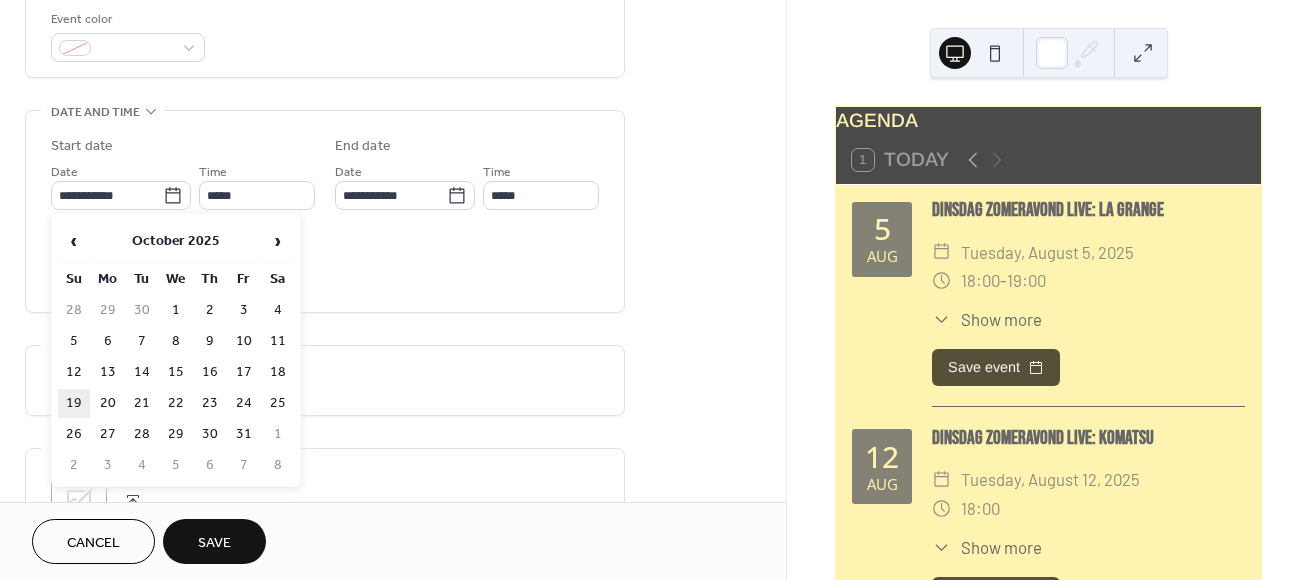 click on "19" at bounding box center [74, 403] 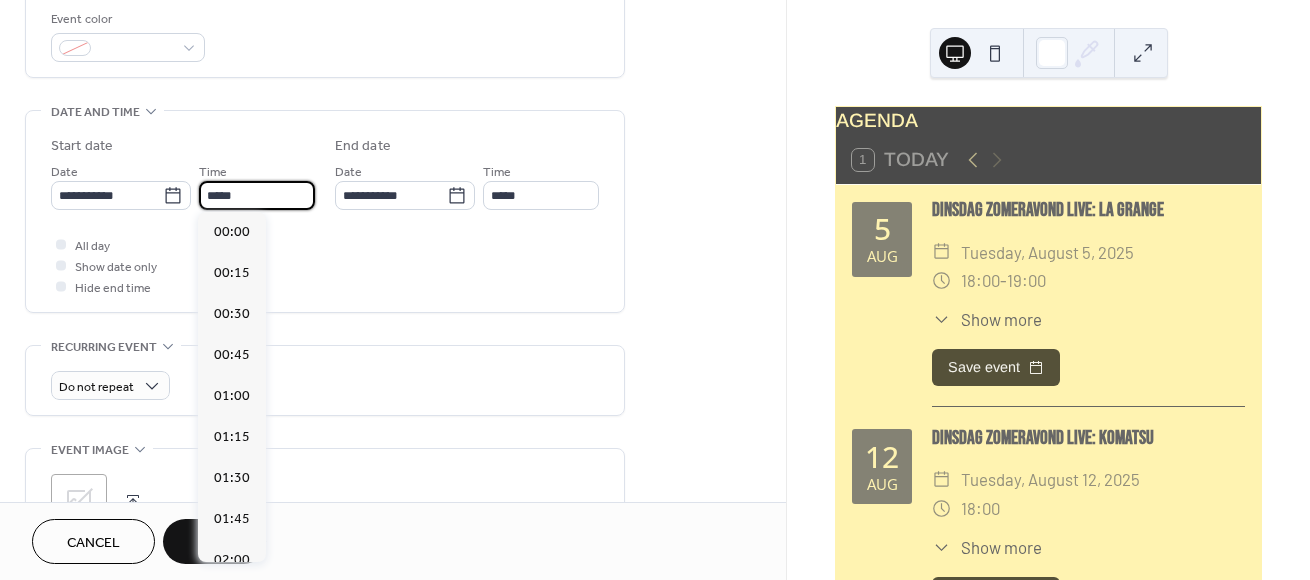 click on "*****" at bounding box center [257, 195] 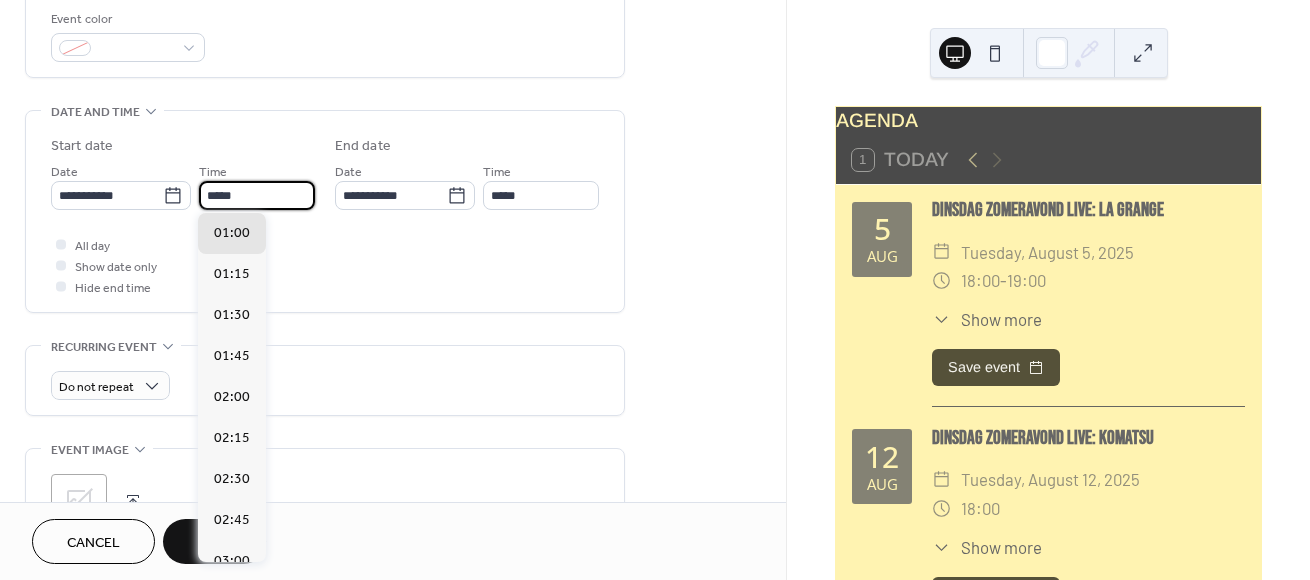 scroll, scrollTop: 2611, scrollLeft: 0, axis: vertical 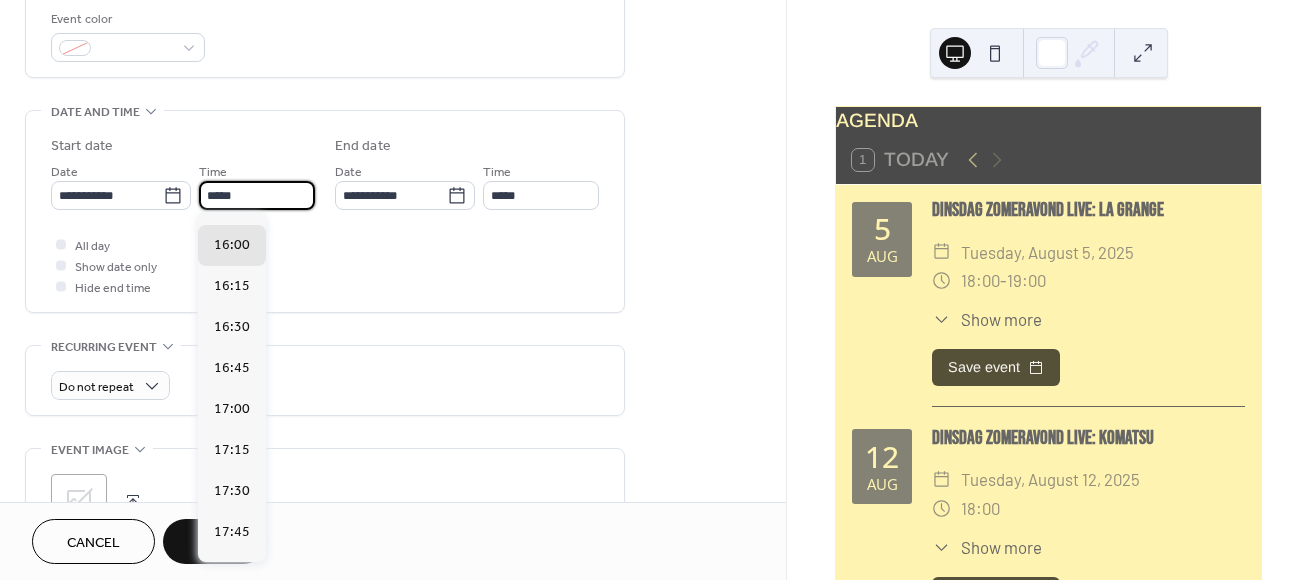 type on "*****" 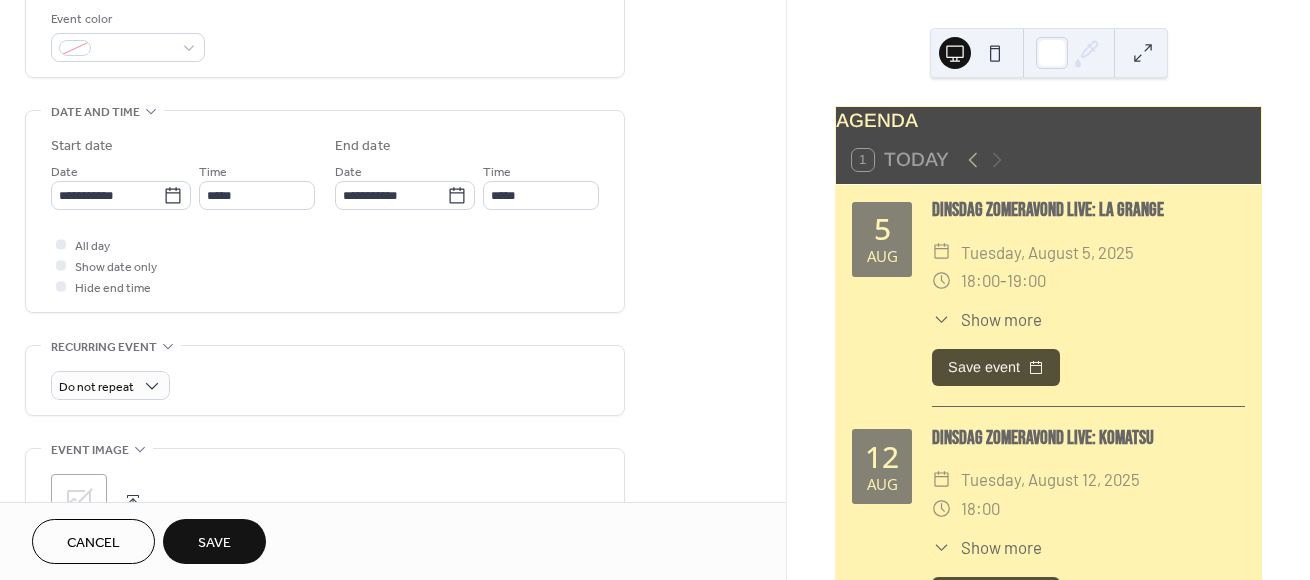 type on "*****" 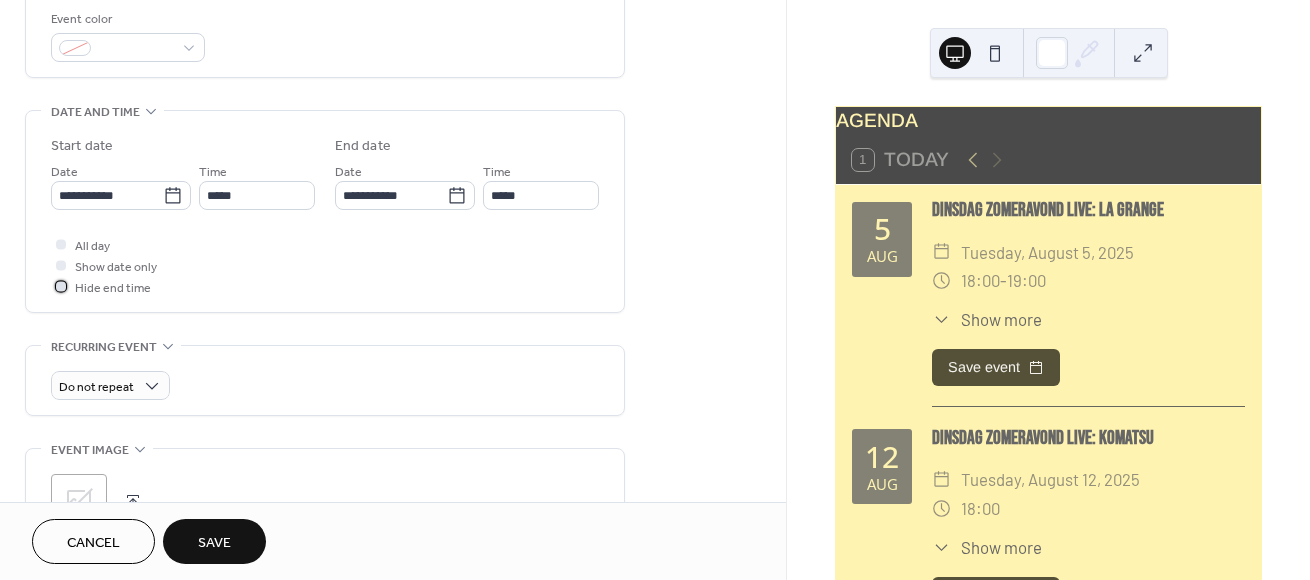click at bounding box center (61, 286) 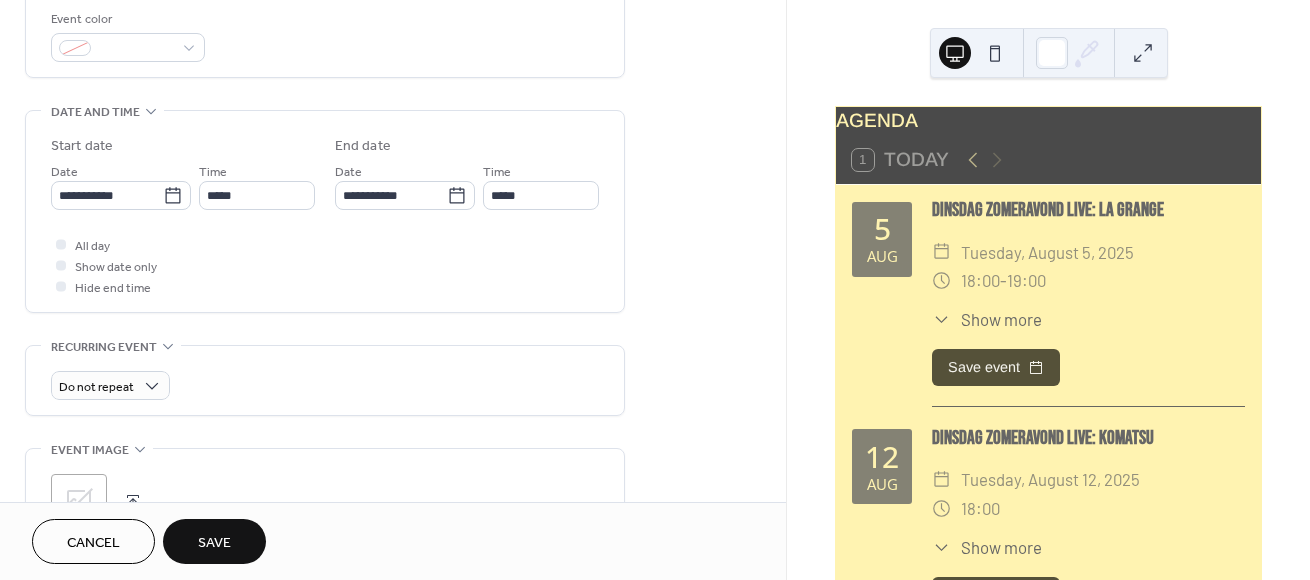 click on "Save" at bounding box center [214, 543] 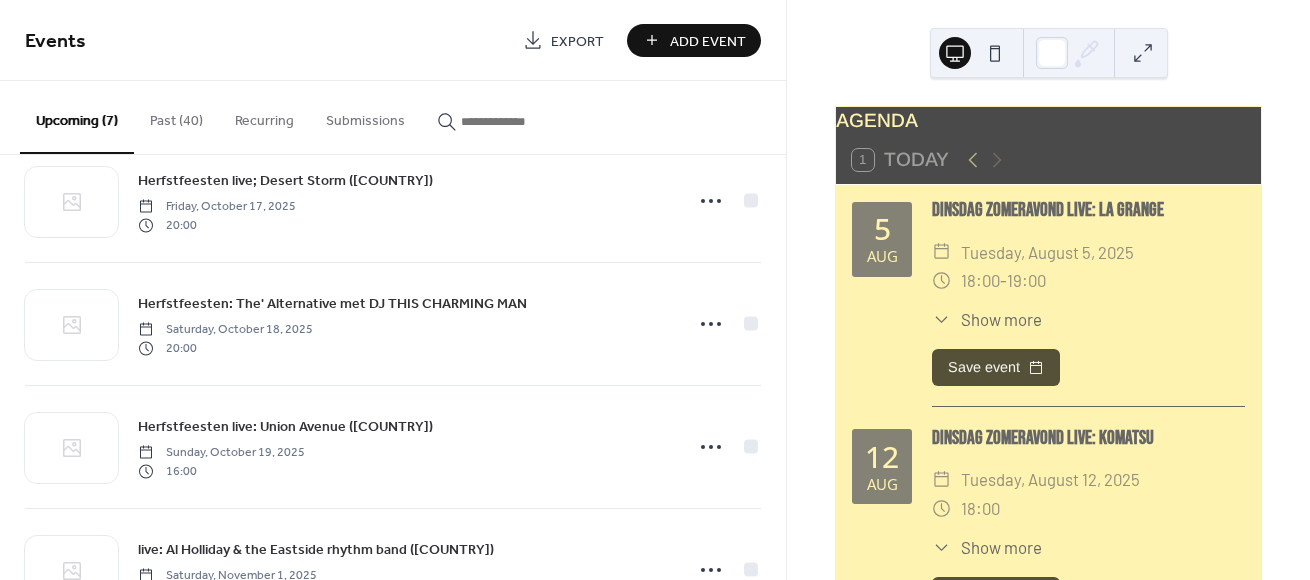 scroll, scrollTop: 492, scrollLeft: 0, axis: vertical 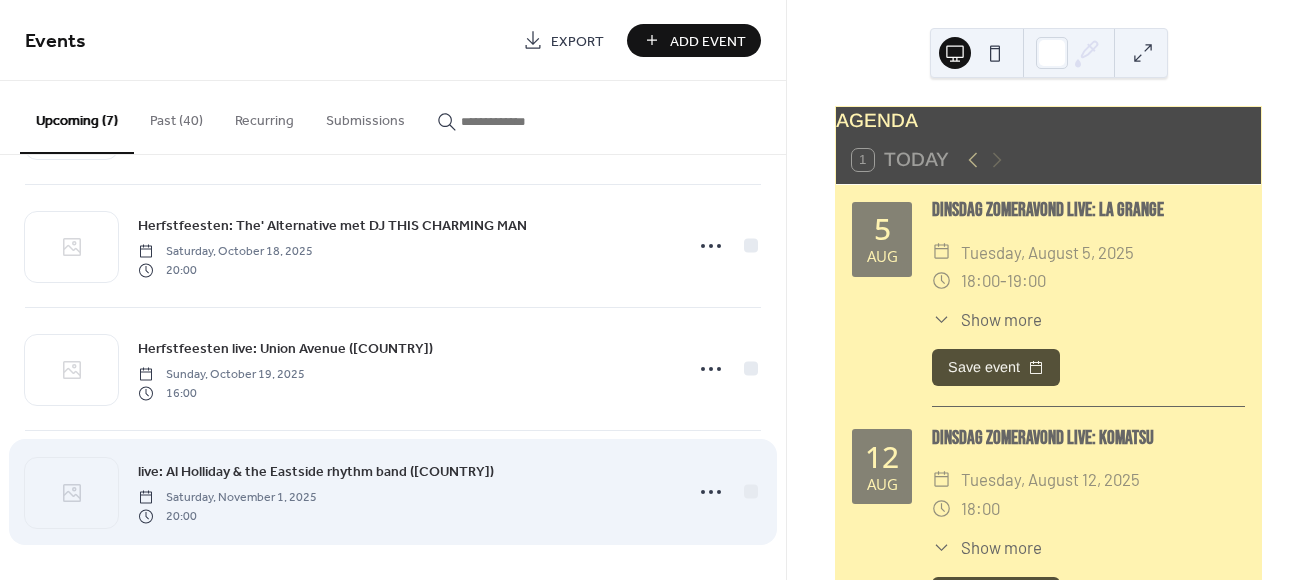 click on "live:  Al Holliday & the Eastside rhythm band (USA)" at bounding box center (316, 472) 